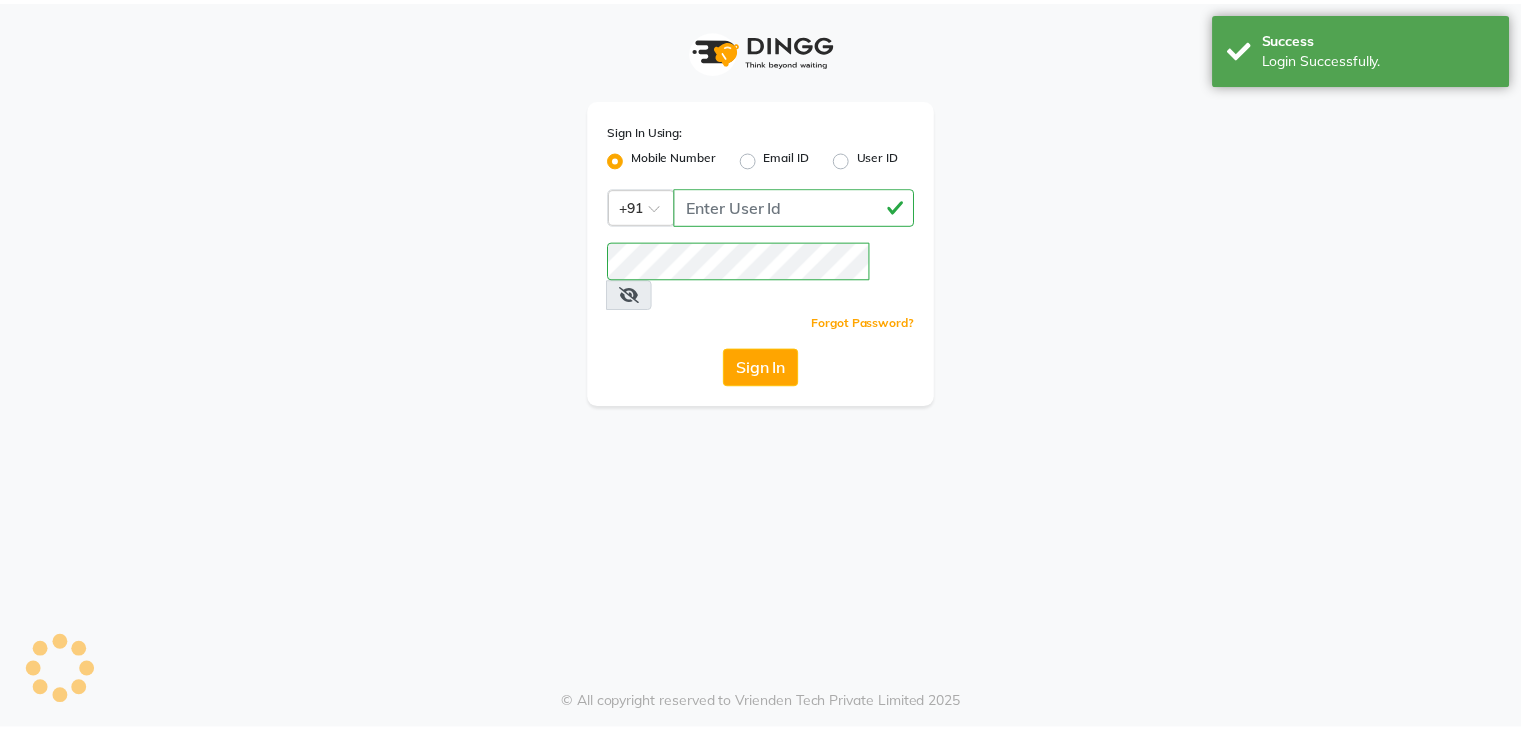 scroll, scrollTop: 0, scrollLeft: 0, axis: both 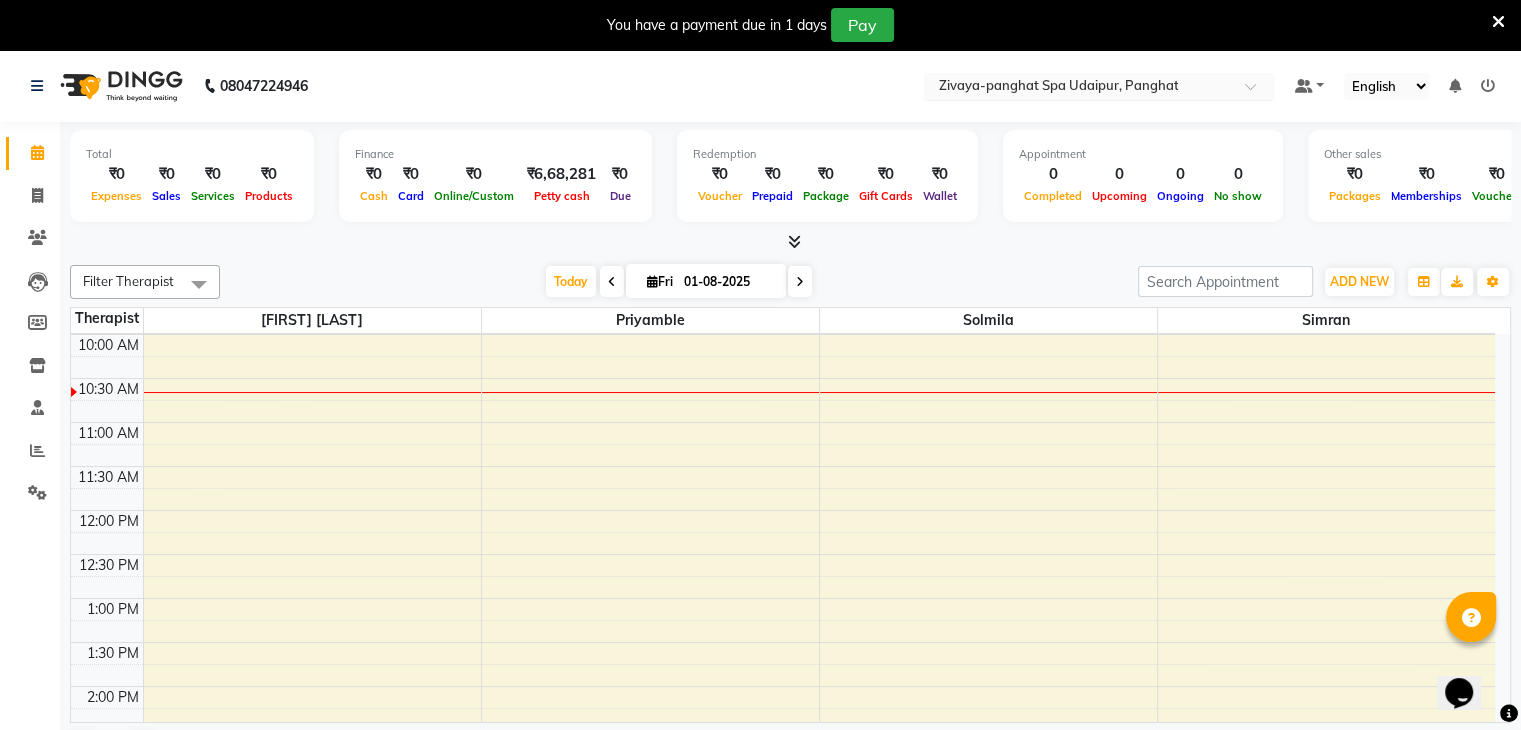click at bounding box center (1079, 88) 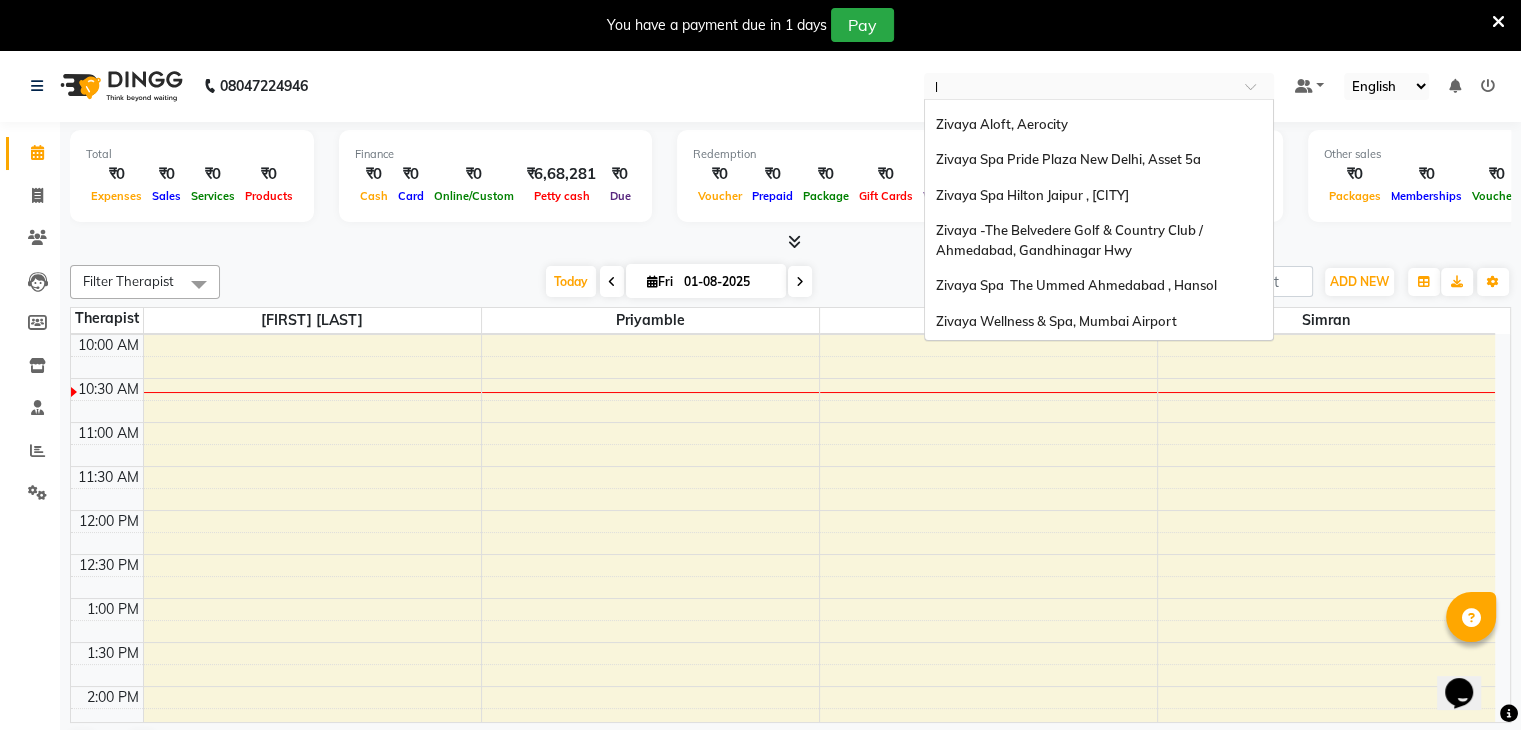 scroll, scrollTop: 134, scrollLeft: 0, axis: vertical 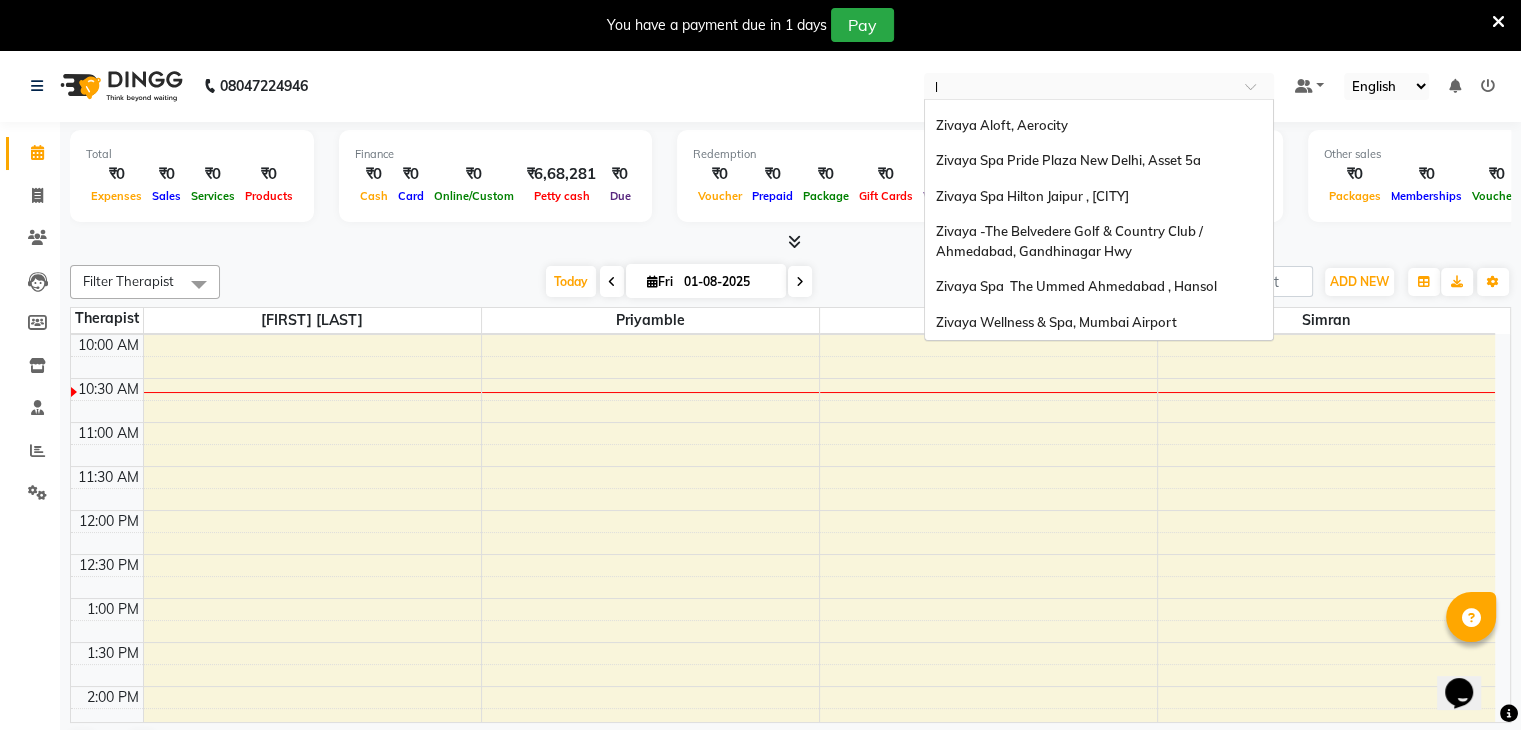 type on "le" 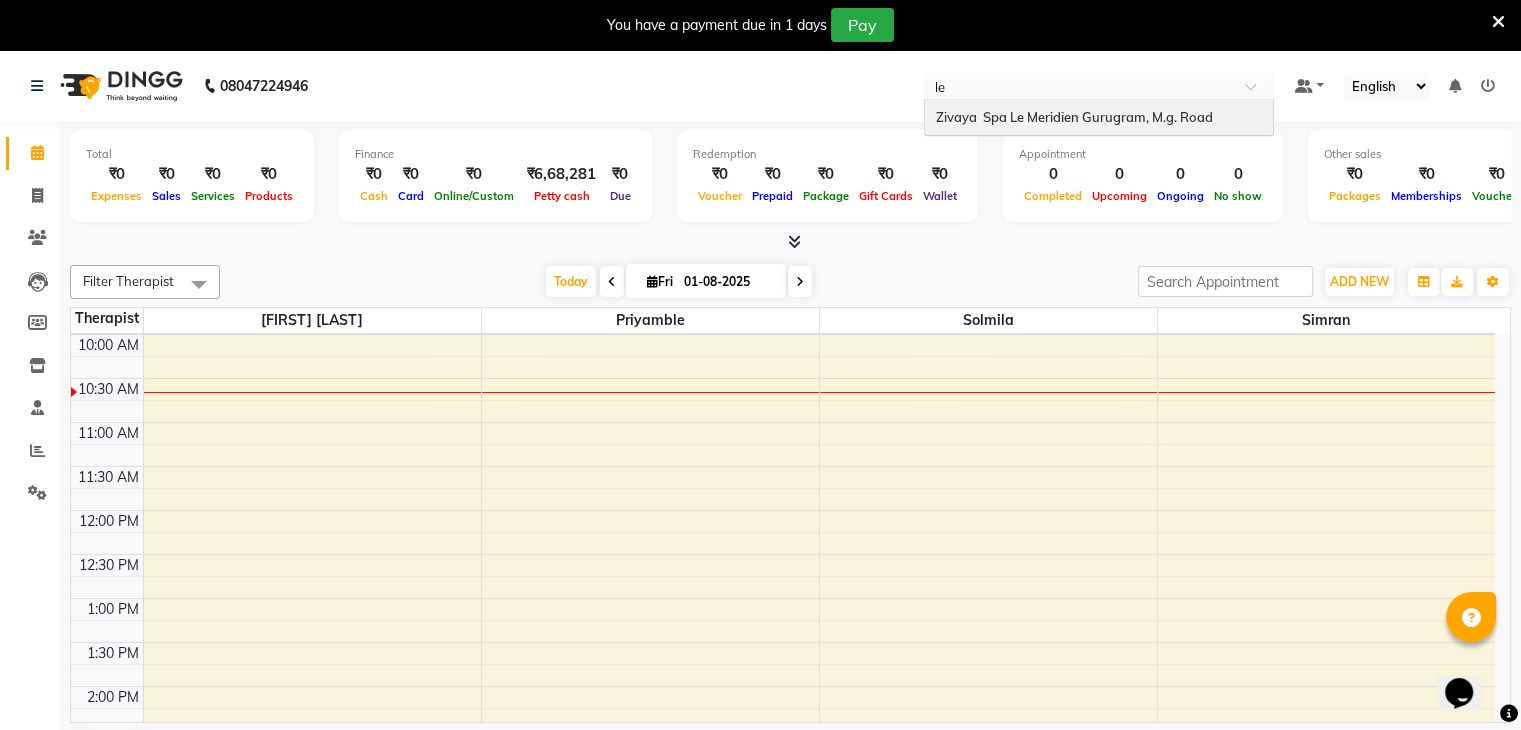 scroll, scrollTop: 0, scrollLeft: 0, axis: both 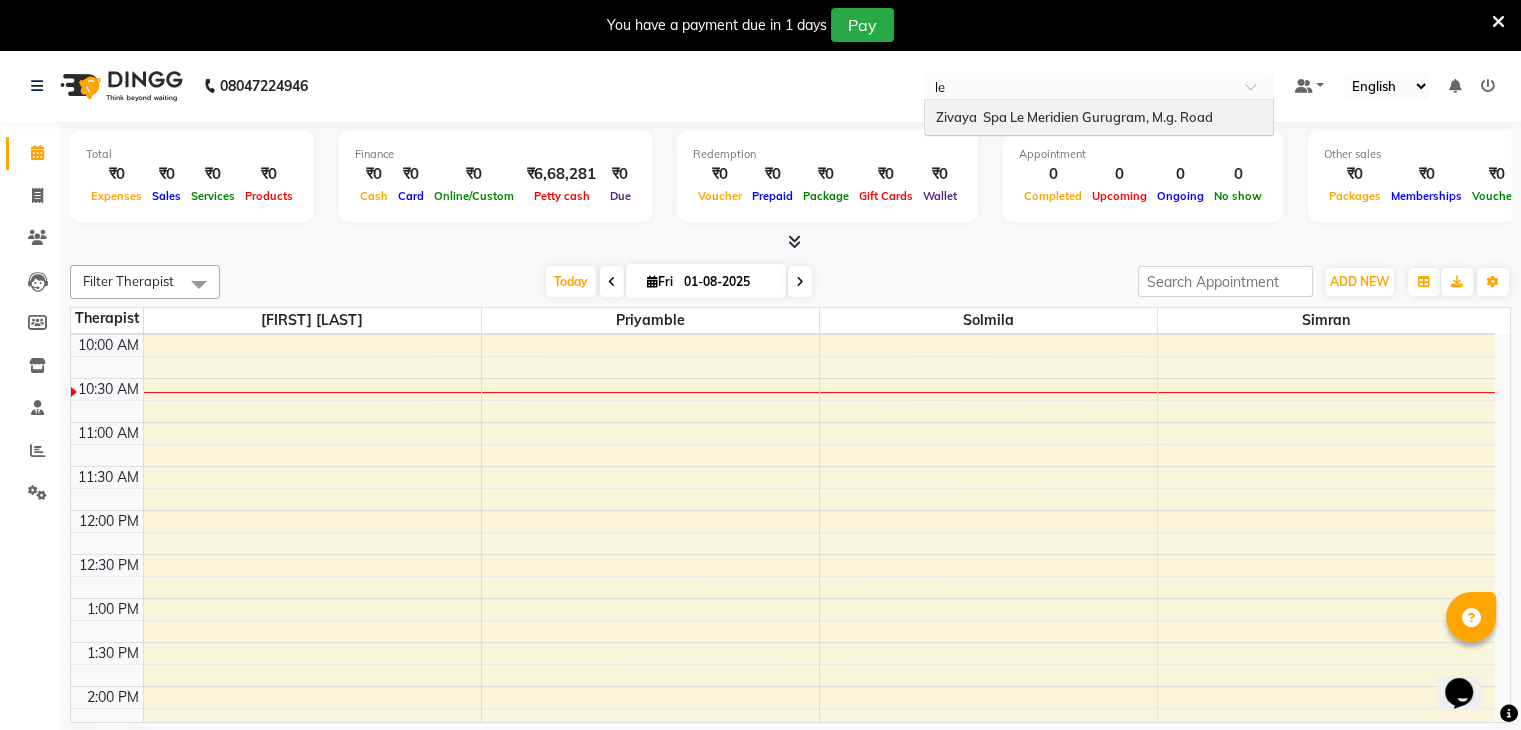 click on "Zivaya  Spa Le Meridien Gurugram, M.g. Road" at bounding box center [1073, 117] 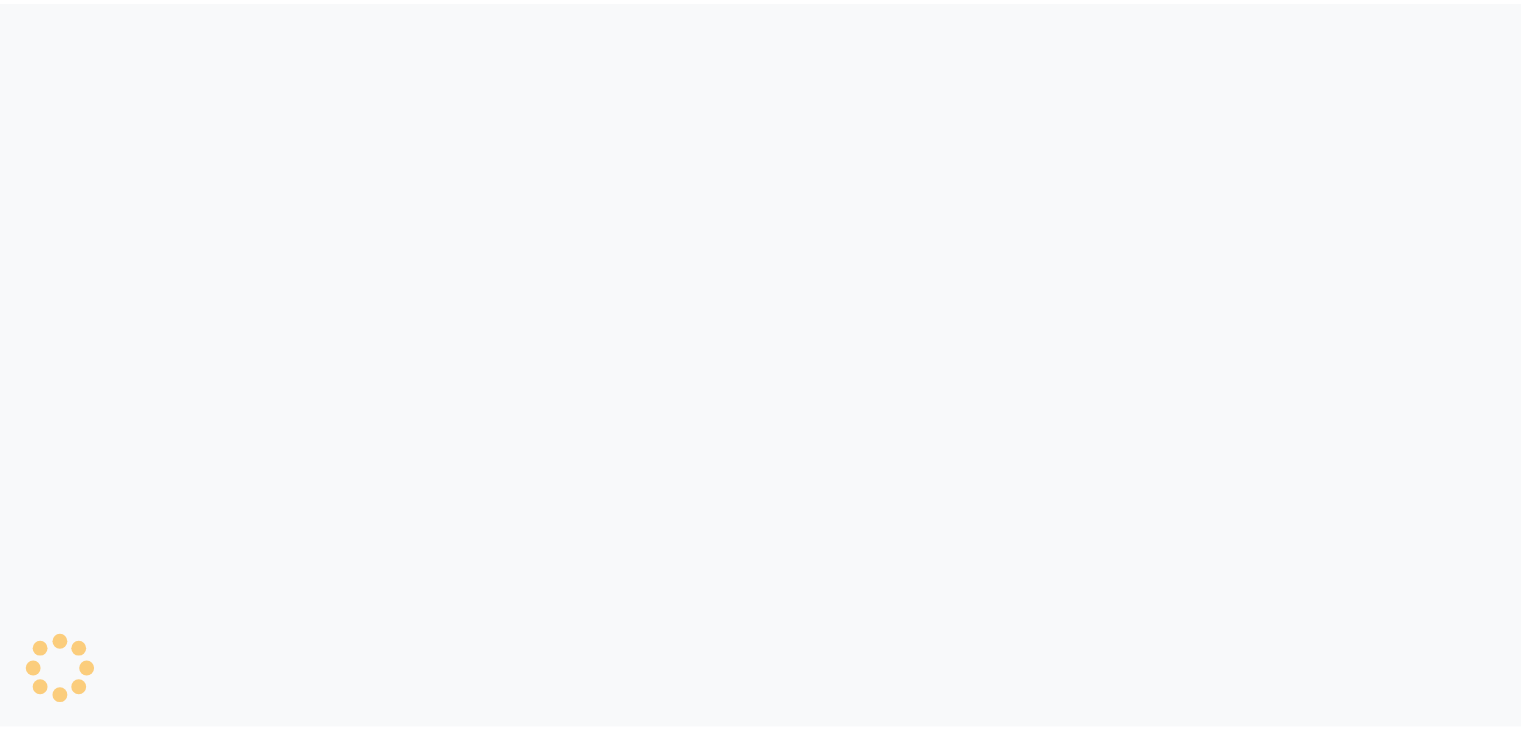 scroll, scrollTop: 0, scrollLeft: 0, axis: both 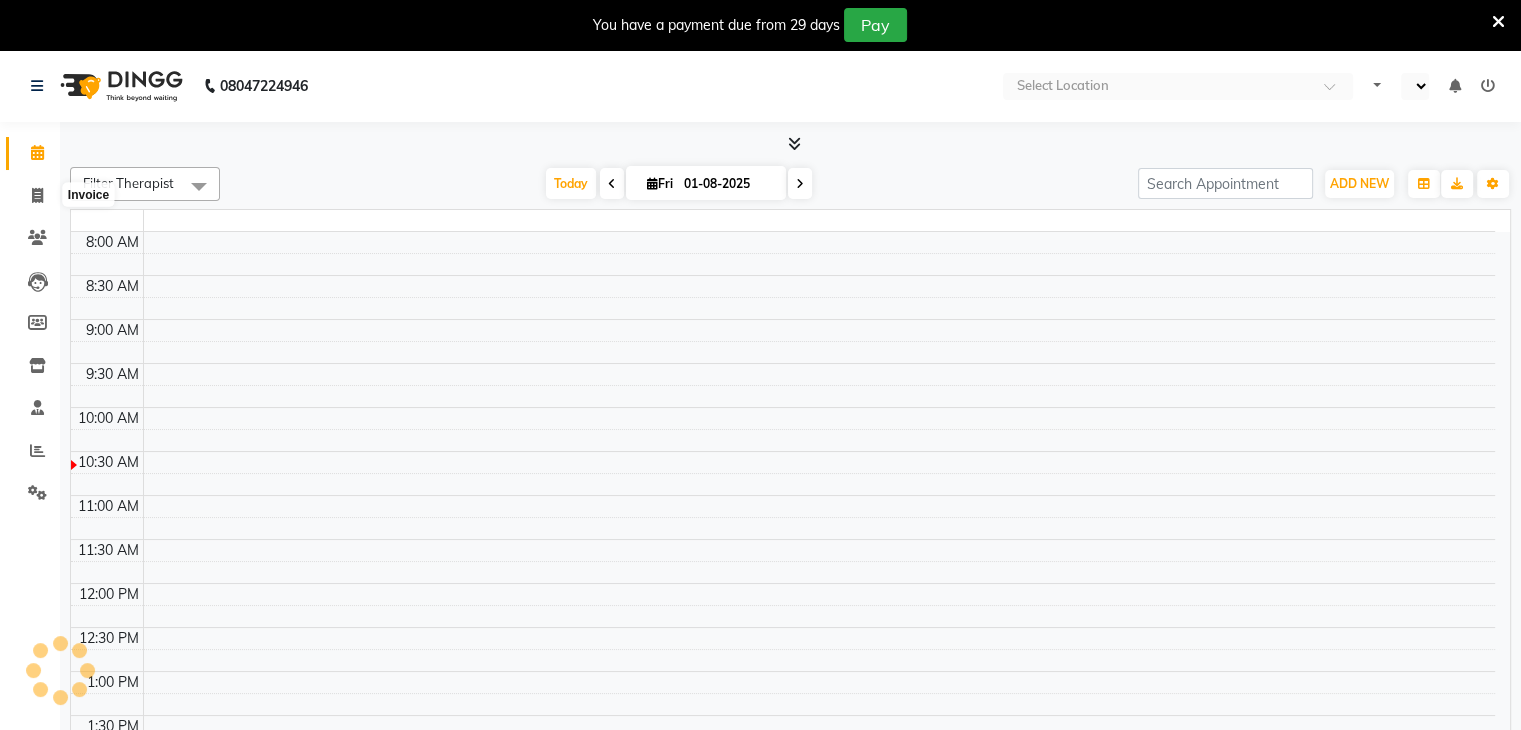 select on "en" 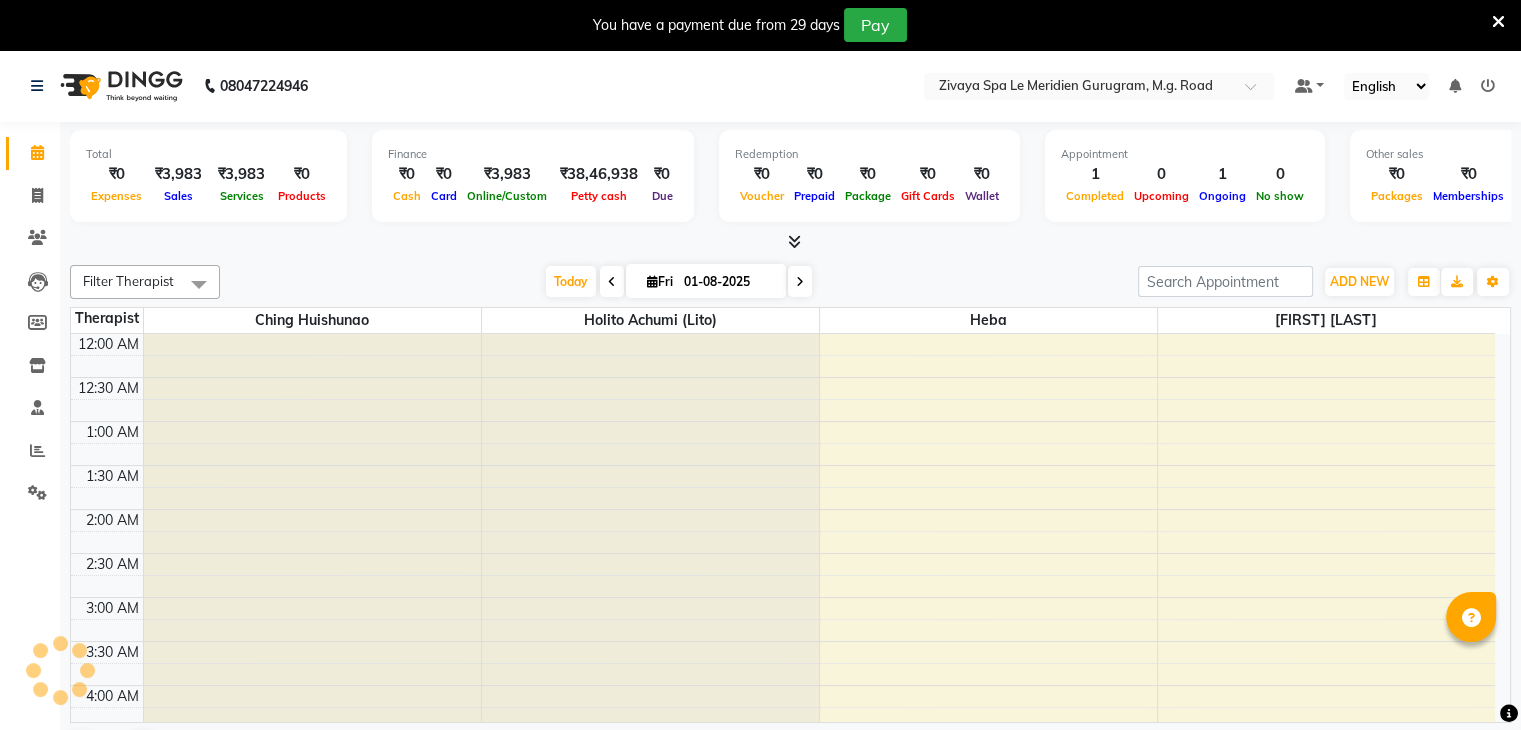 scroll, scrollTop: 524, scrollLeft: 0, axis: vertical 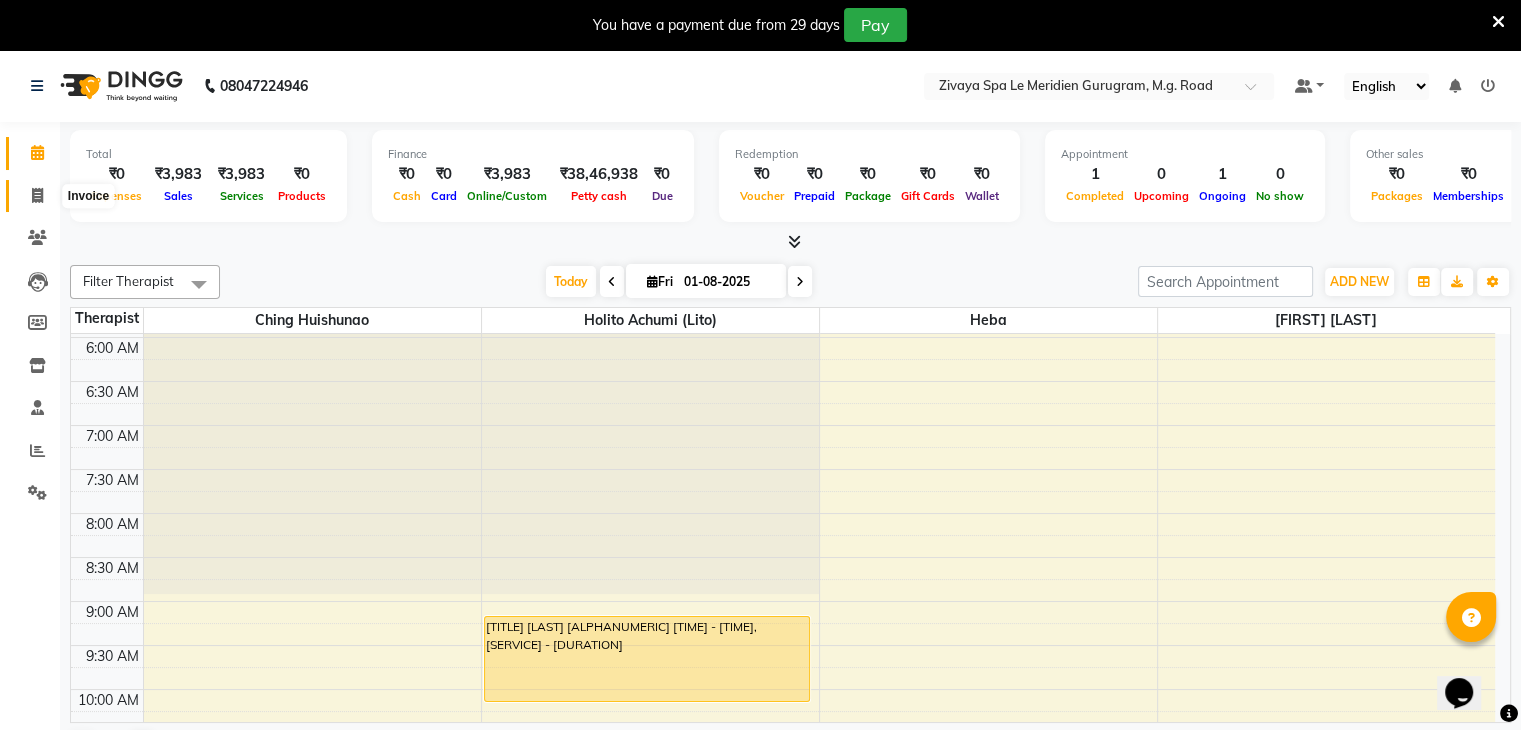 click 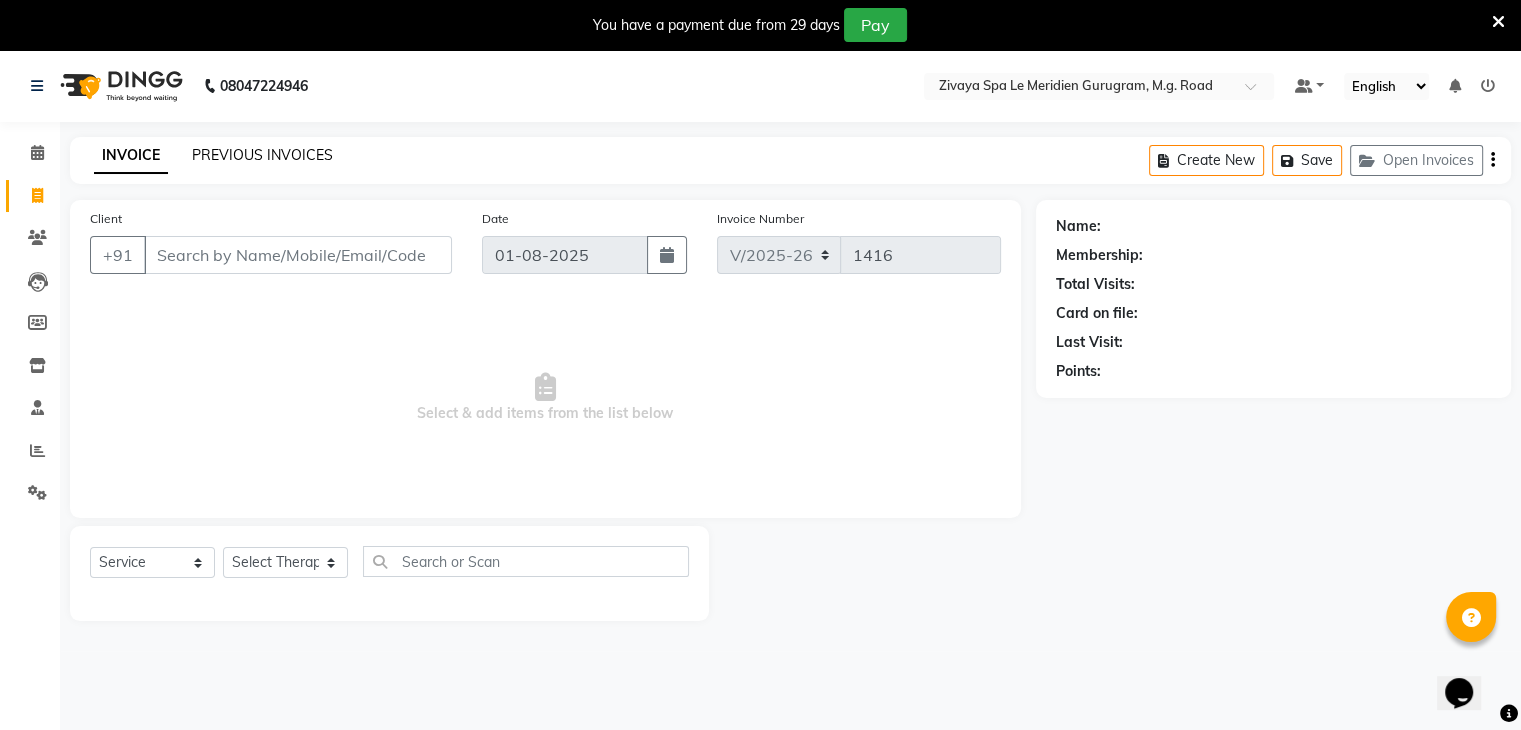 click on "PREVIOUS INVOICES" 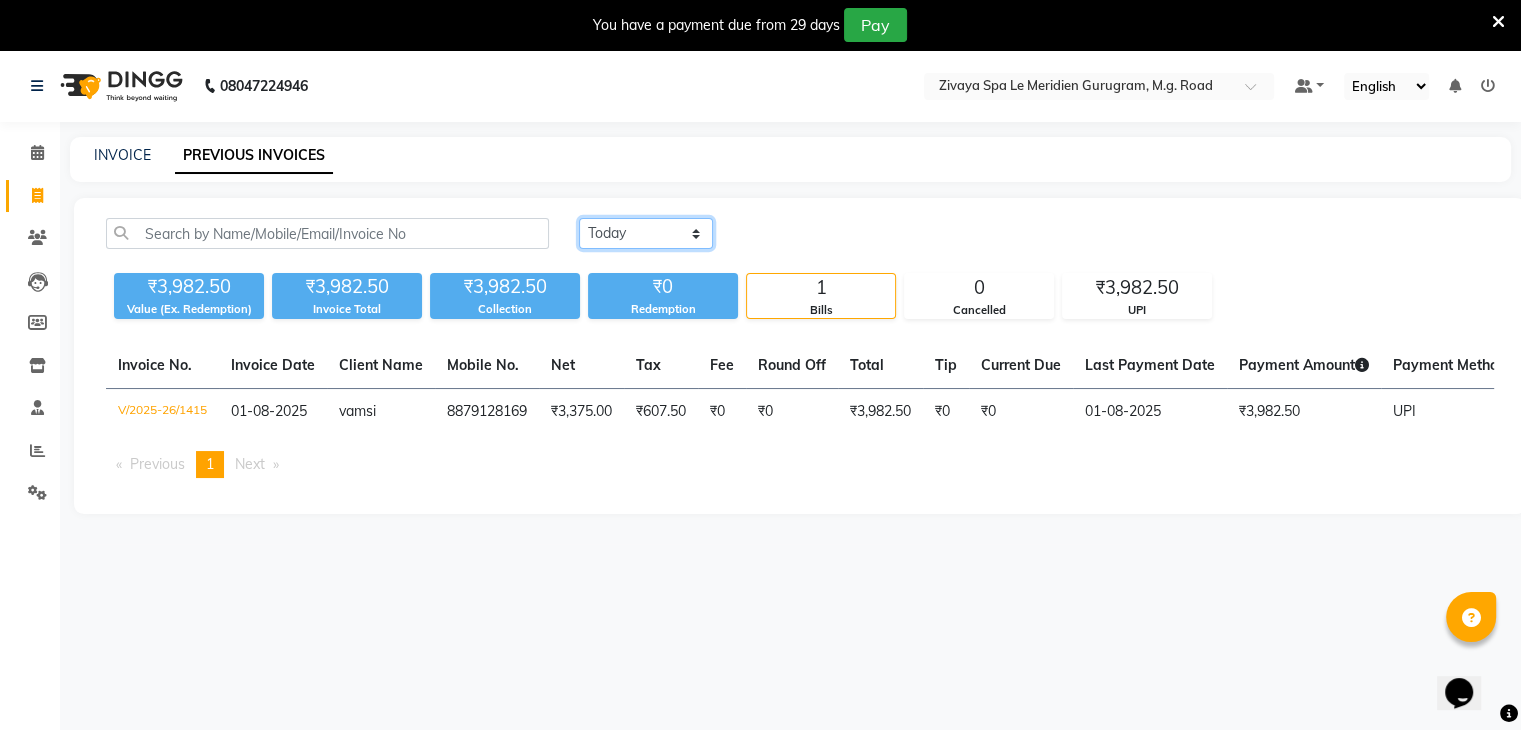 click on "Today Yesterday Custom Range" 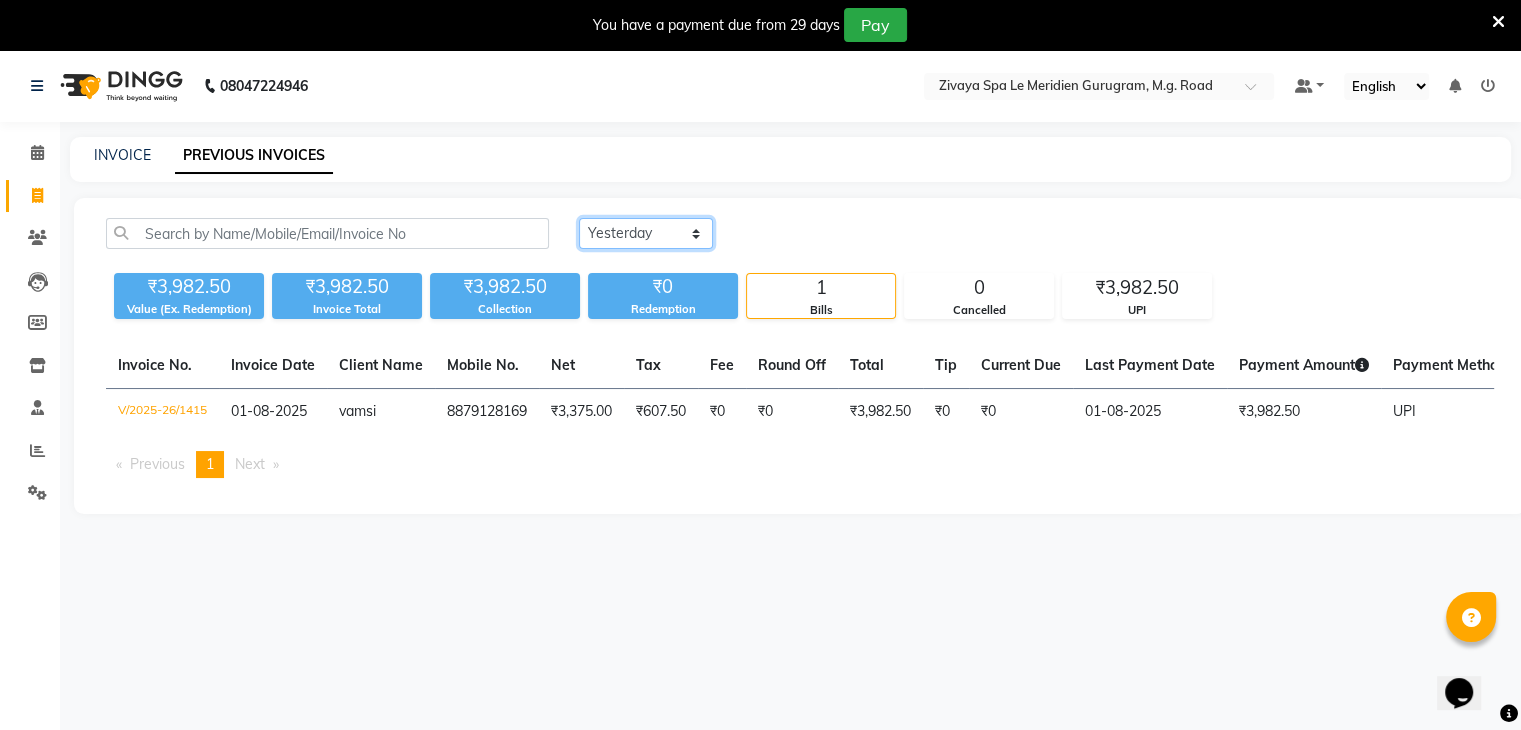 click on "Today Yesterday Custom Range" 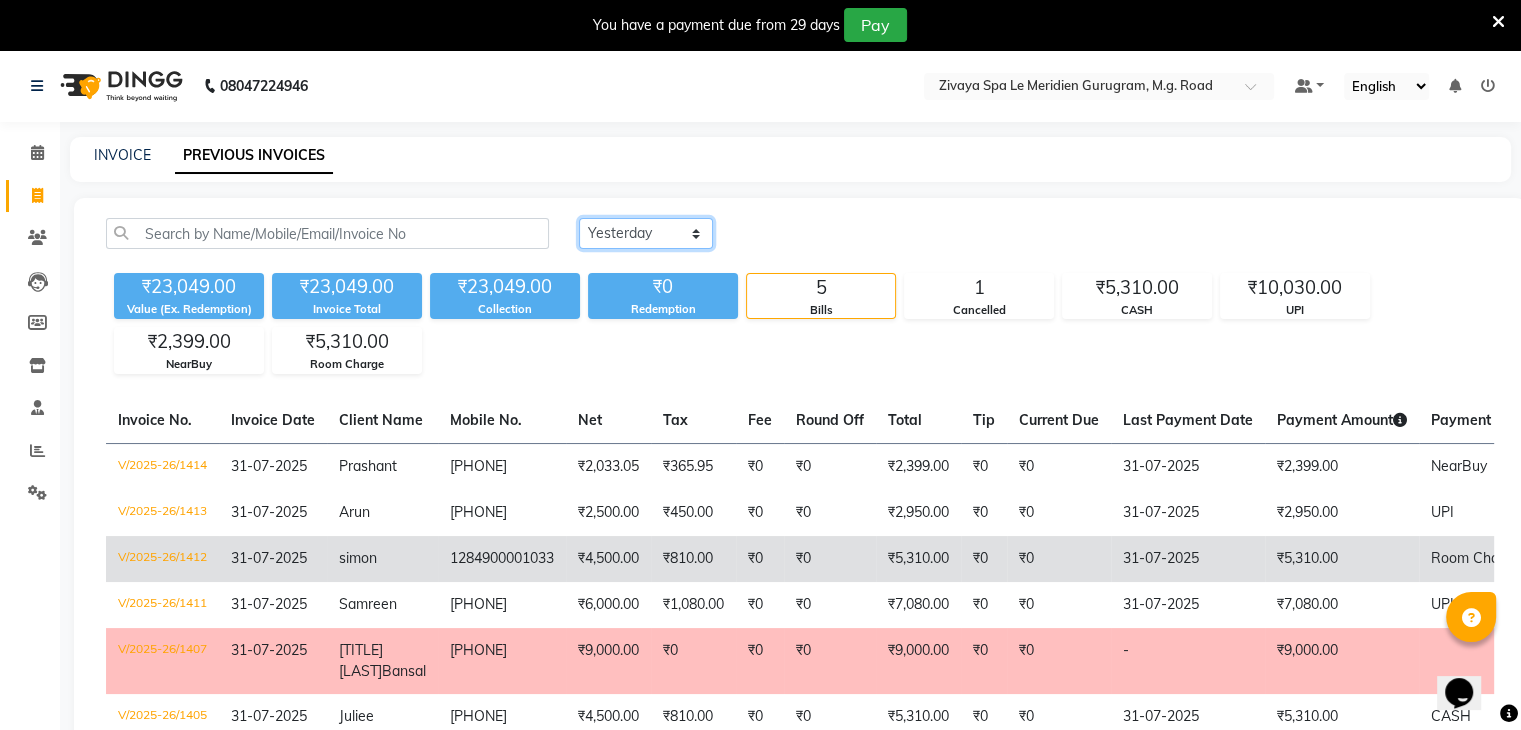 scroll, scrollTop: 134, scrollLeft: 0, axis: vertical 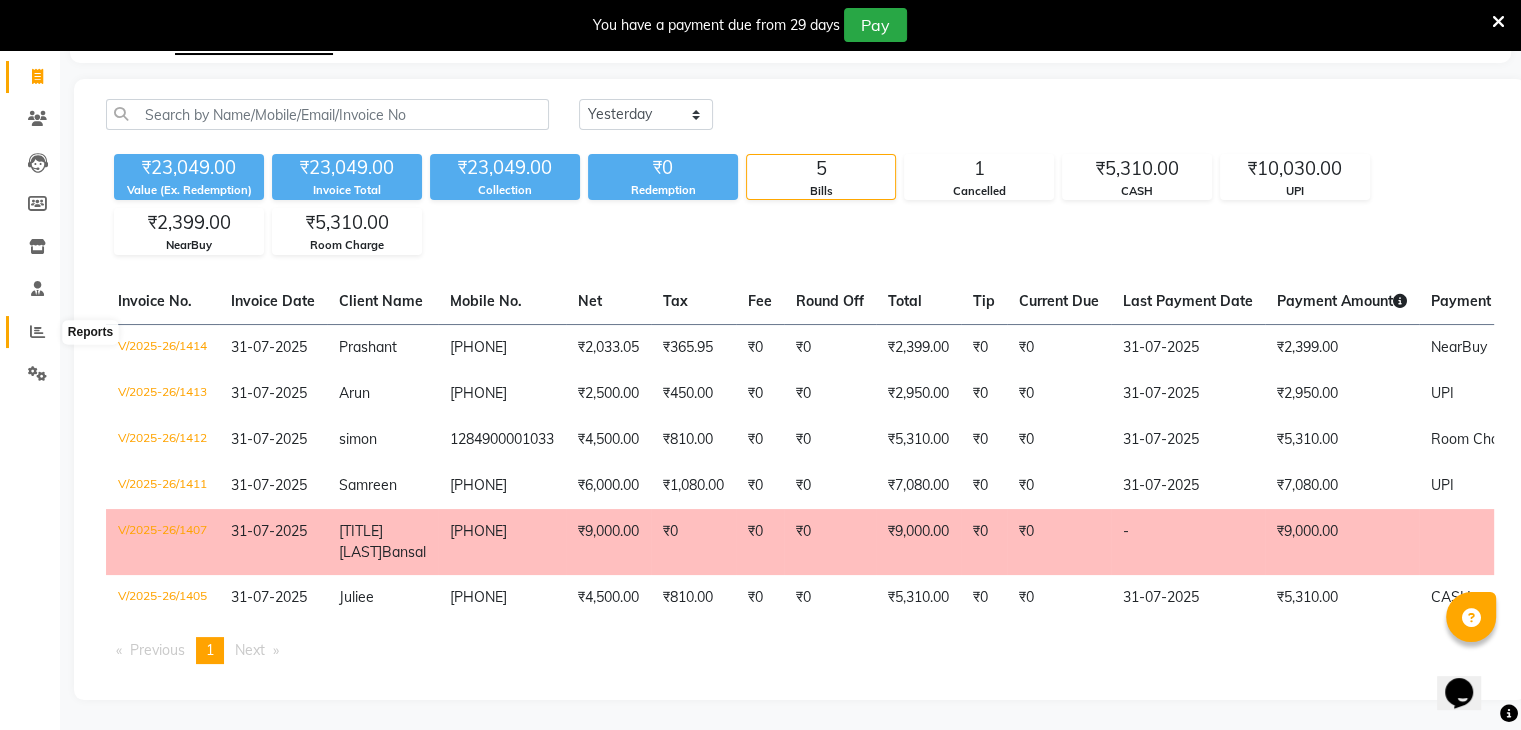 click 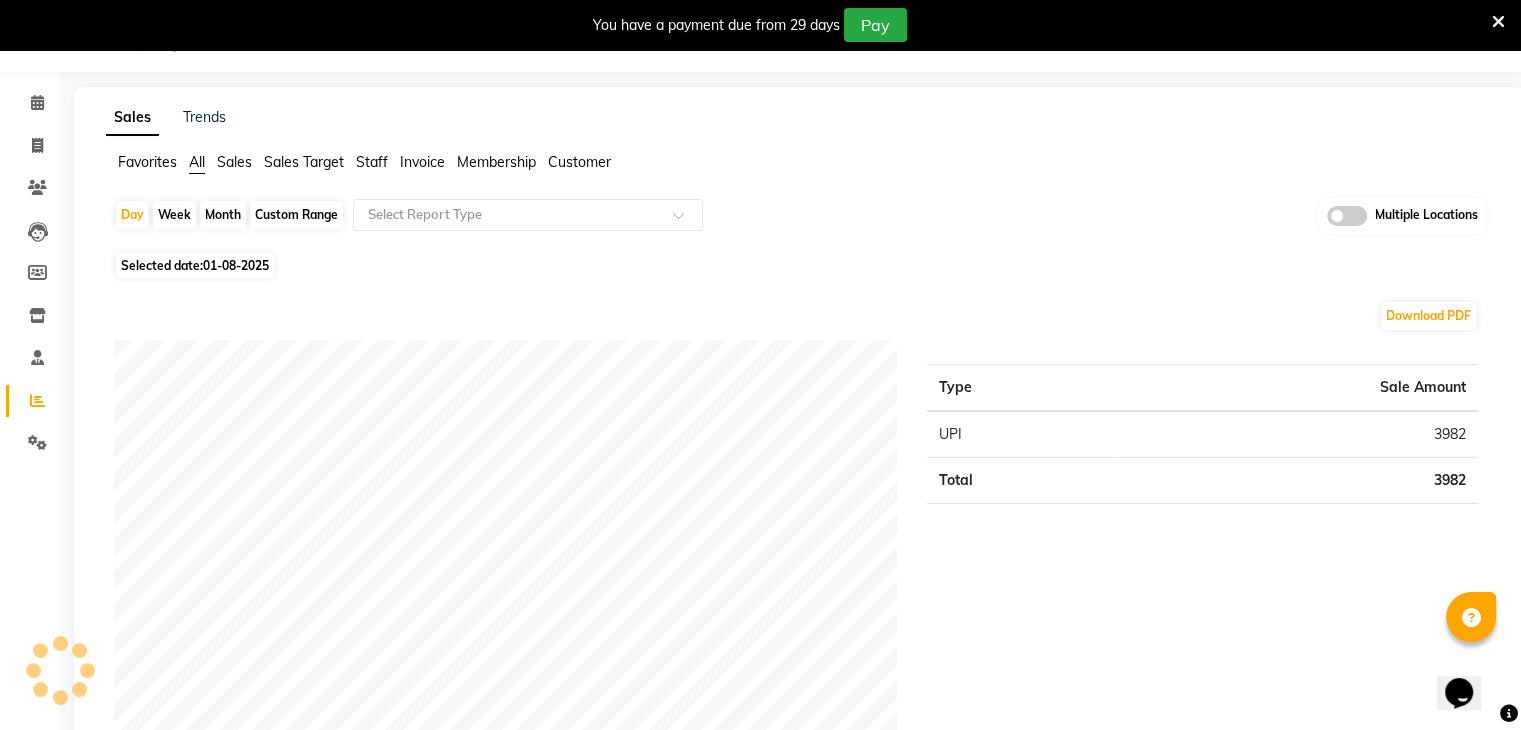 scroll, scrollTop: 134, scrollLeft: 0, axis: vertical 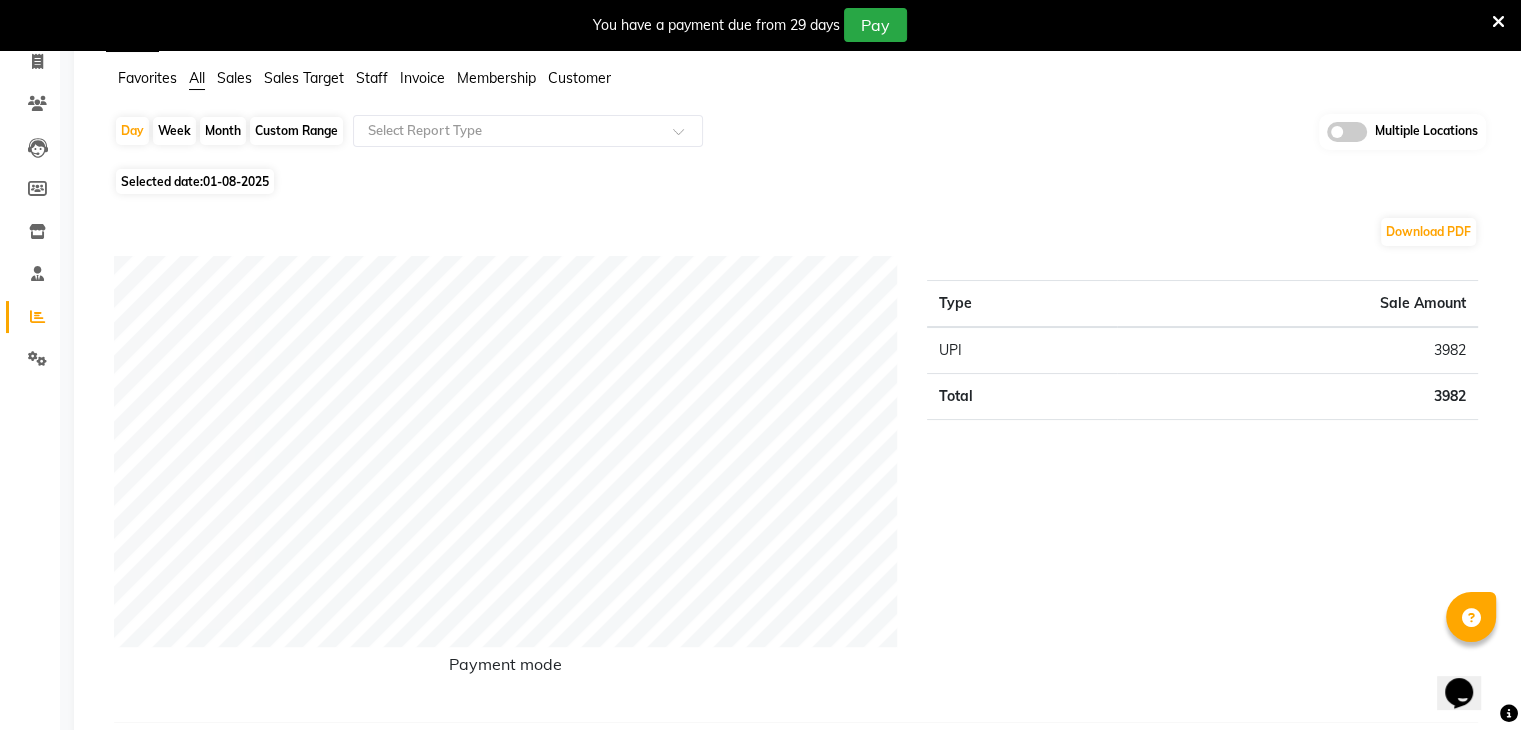 click on "Selected date:  01-08-2025" 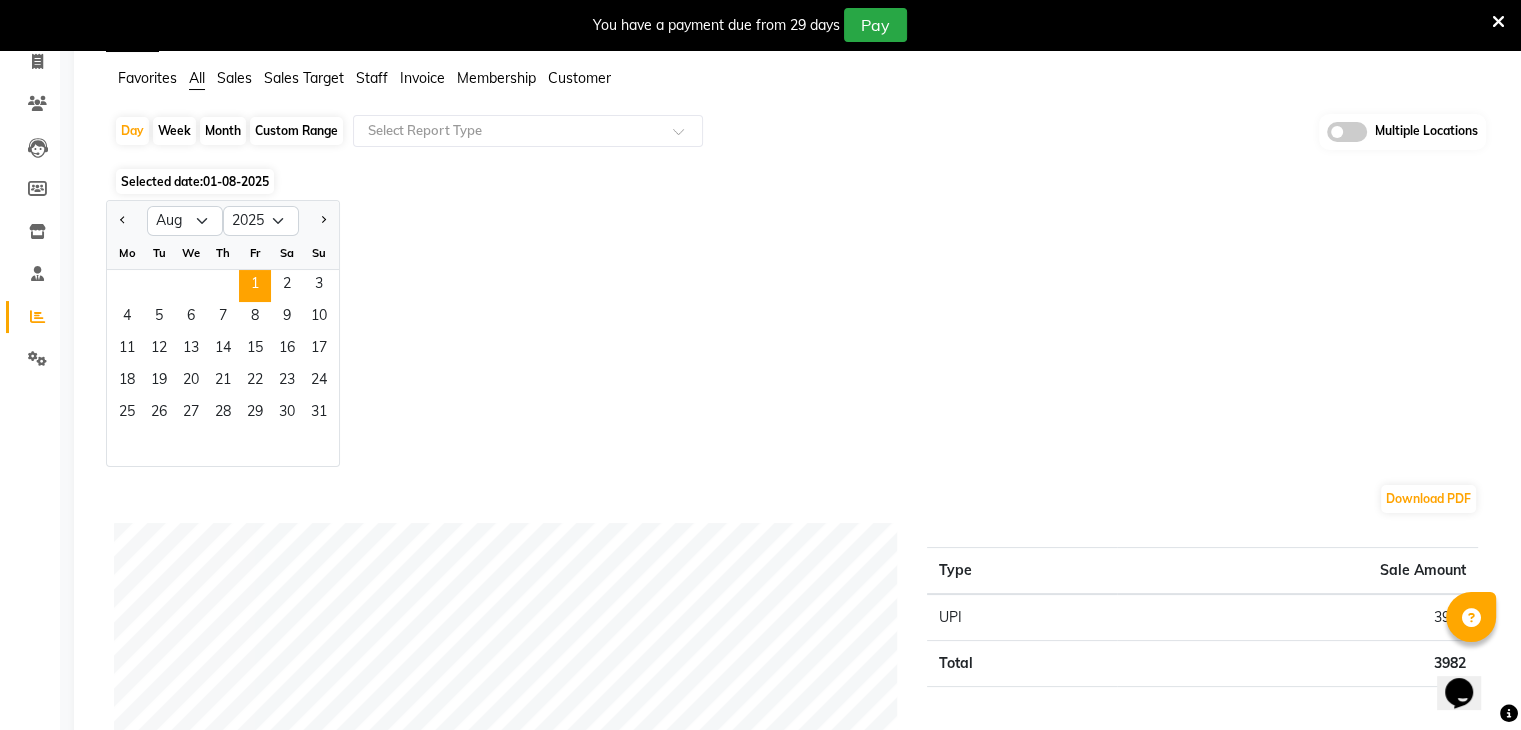 click 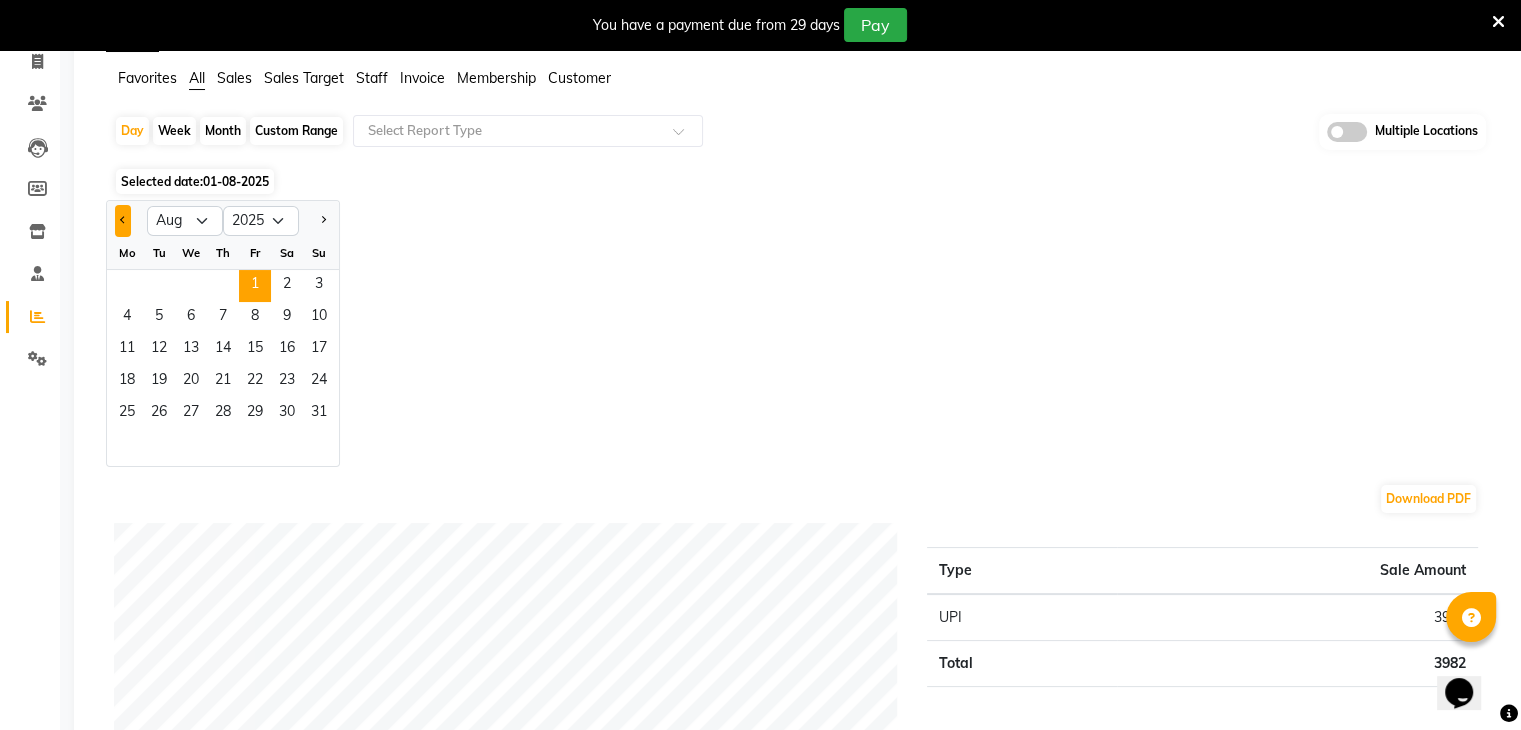 click 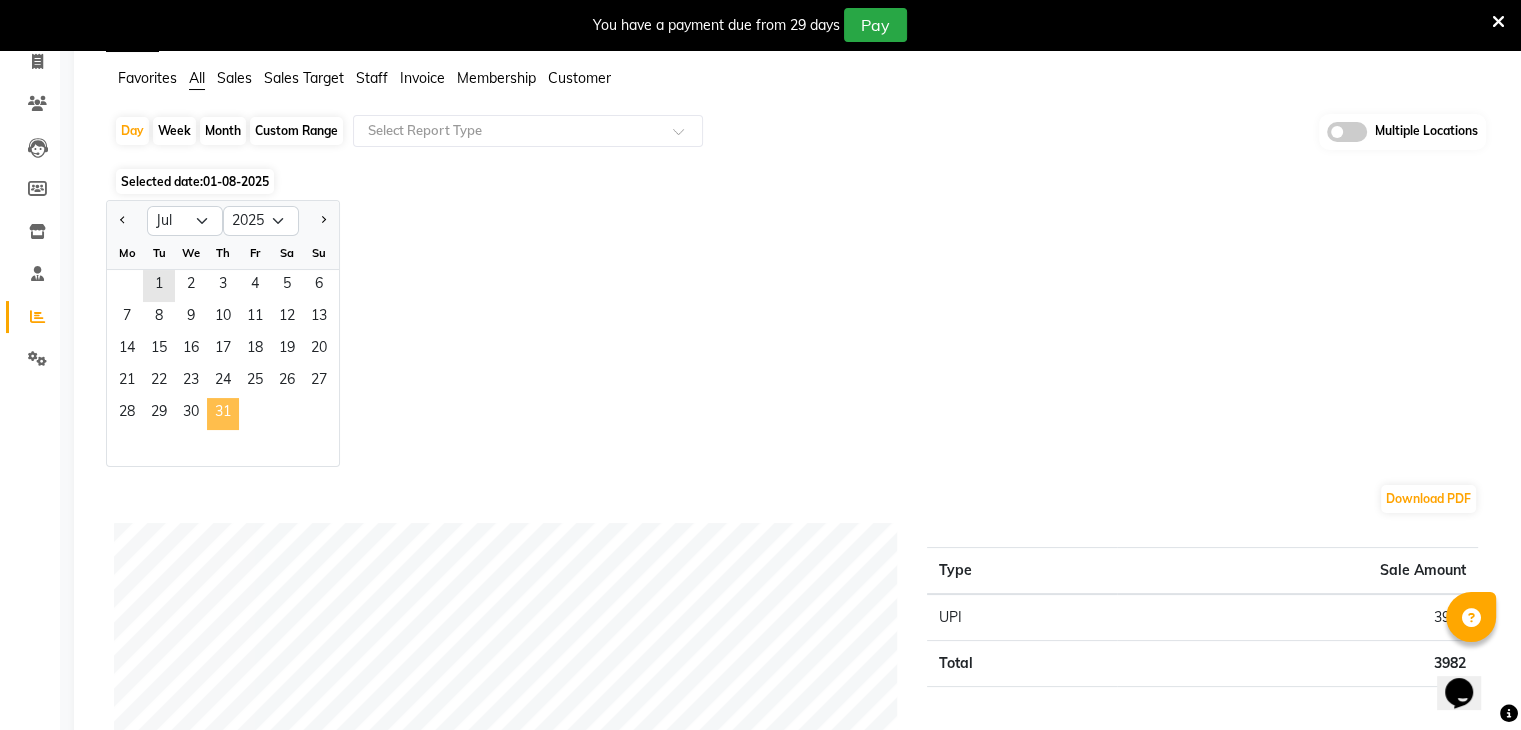 click on "31" 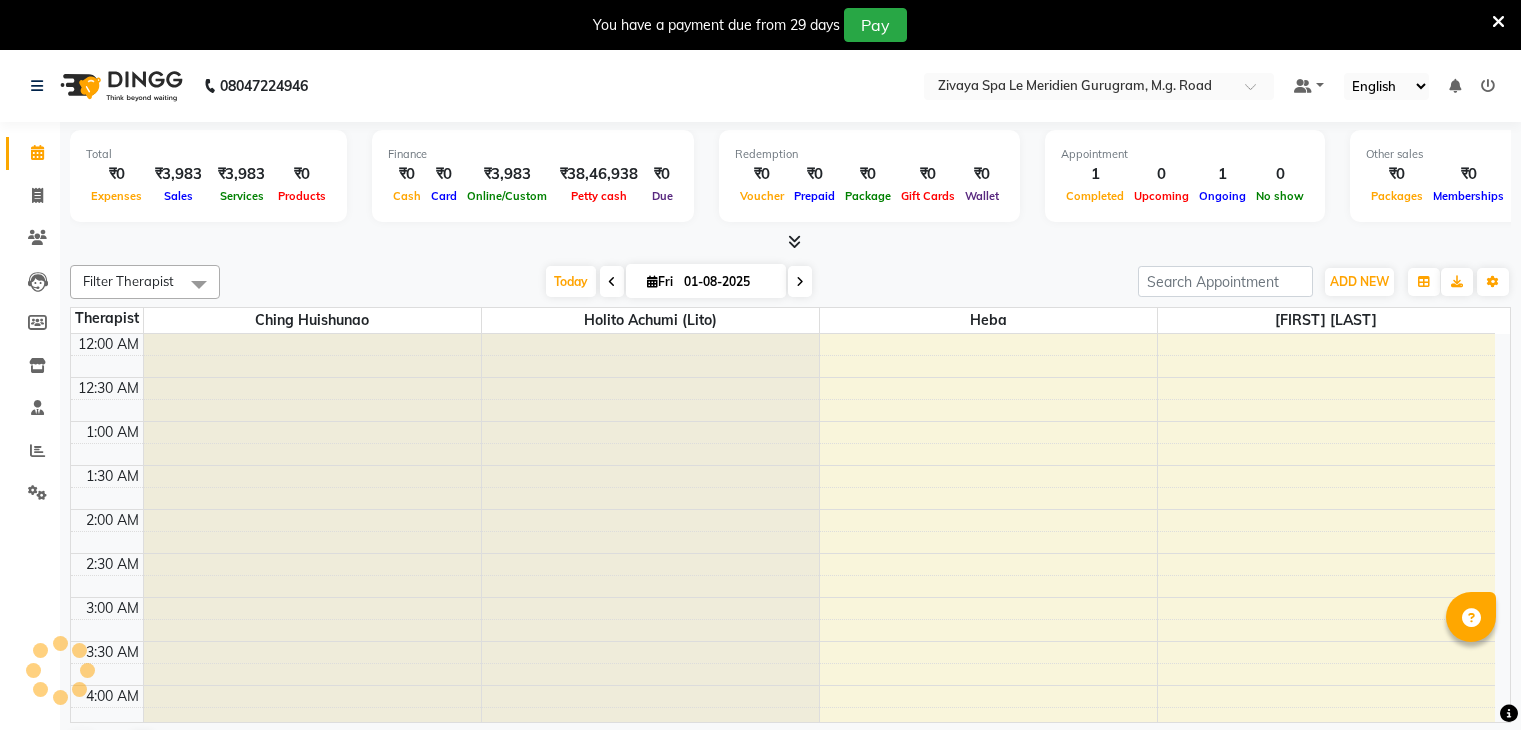 scroll, scrollTop: 0, scrollLeft: 0, axis: both 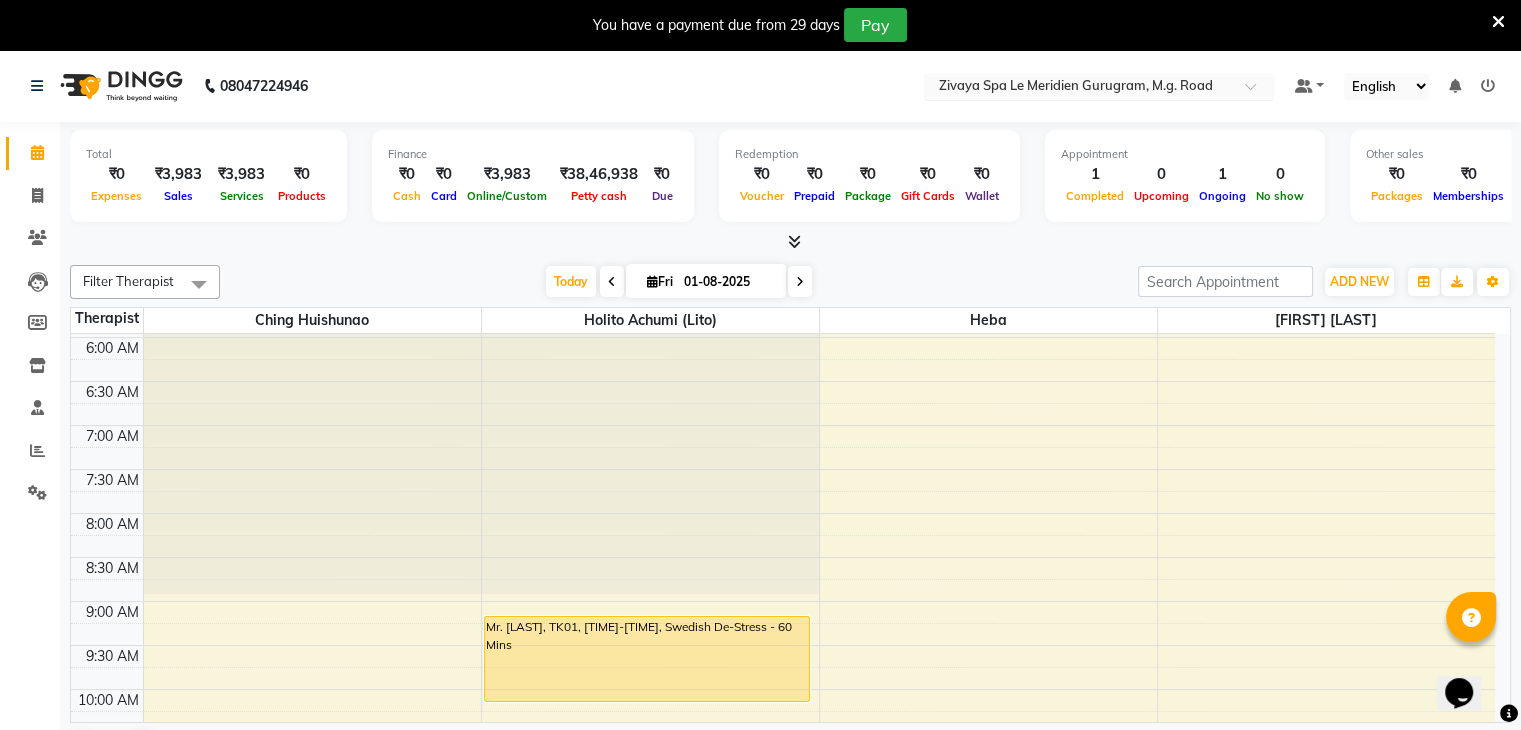 click at bounding box center (1079, 88) 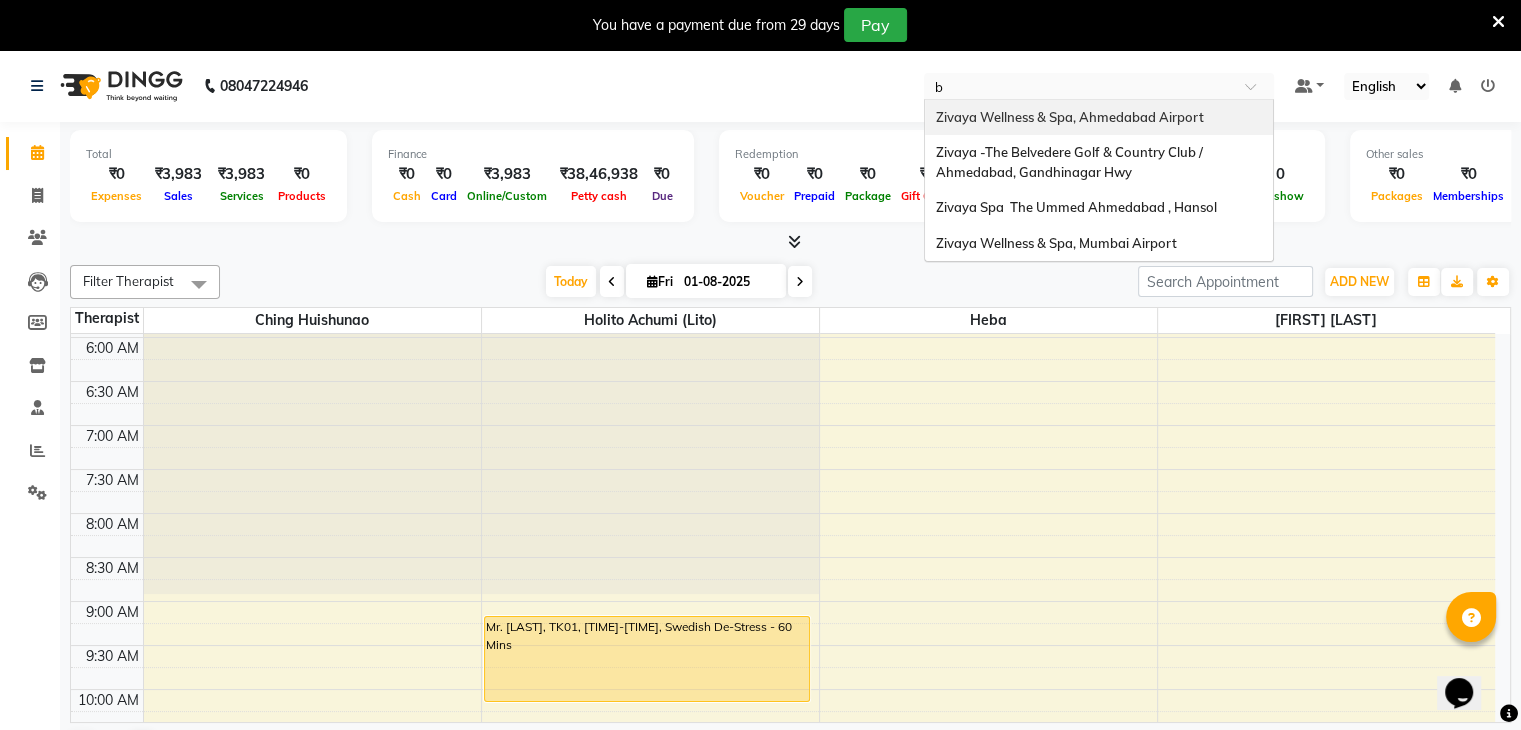 type on "be" 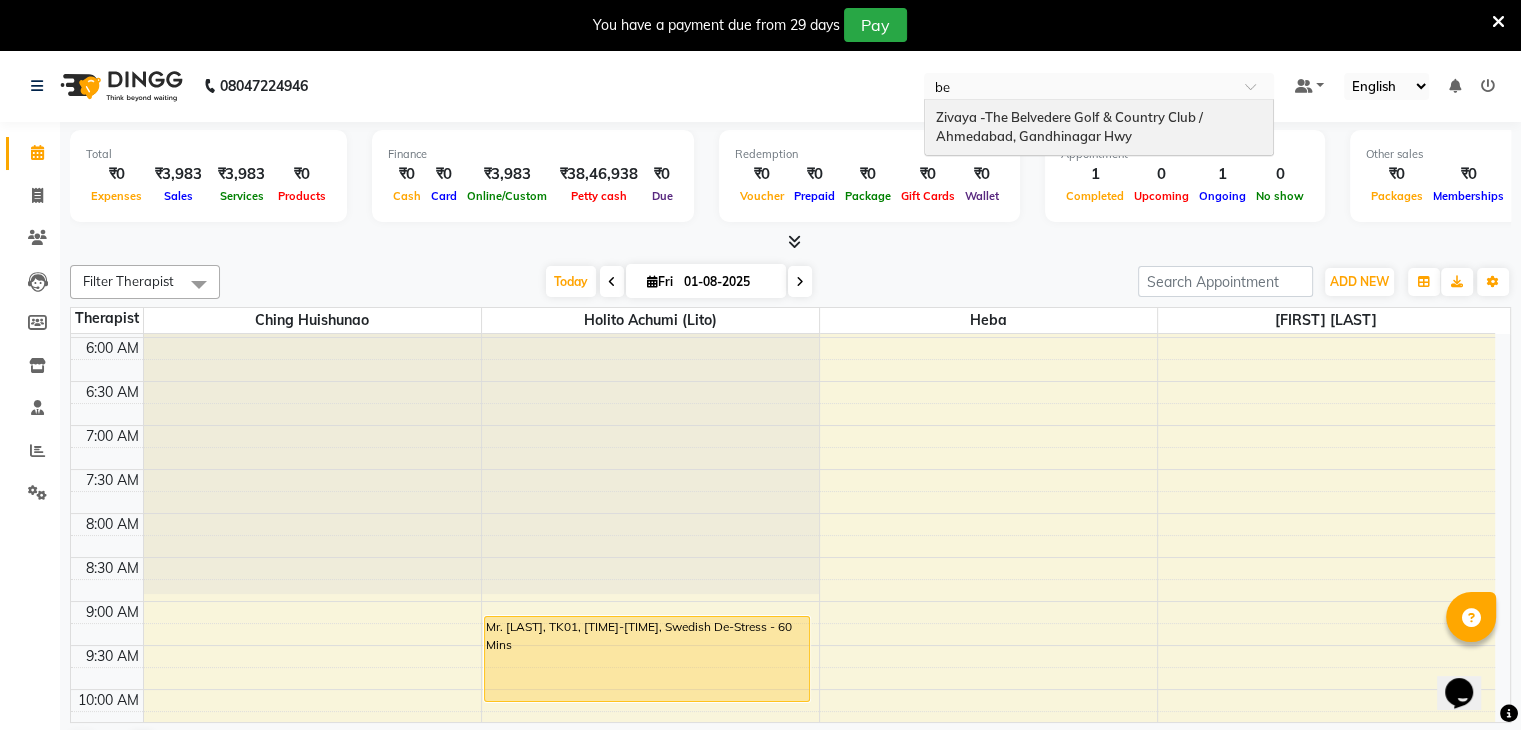 click on "Zivaya -The Belvedere Golf & Country Club / Ahmedabad, Gandhinagar Hwy" at bounding box center (1070, 127) 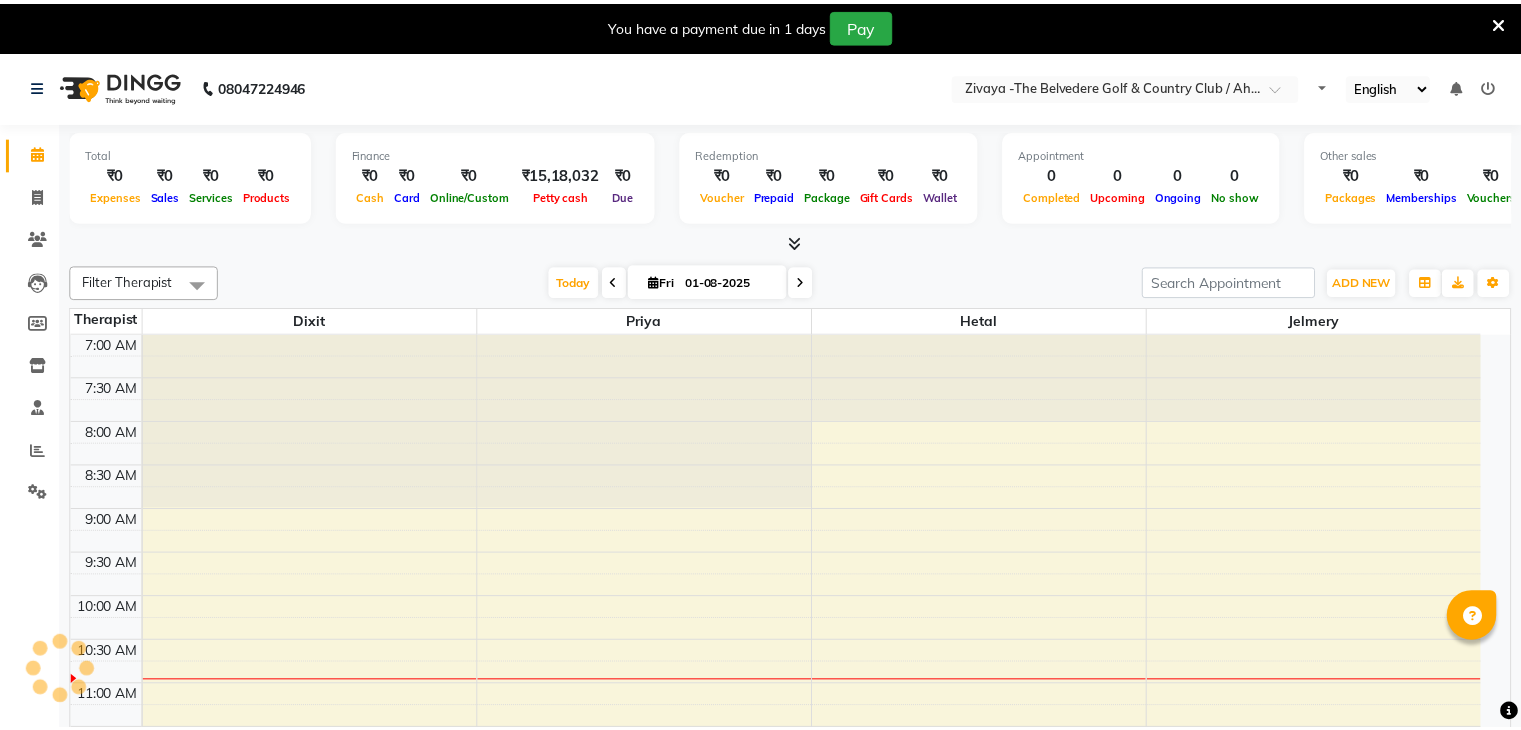 scroll, scrollTop: 0, scrollLeft: 0, axis: both 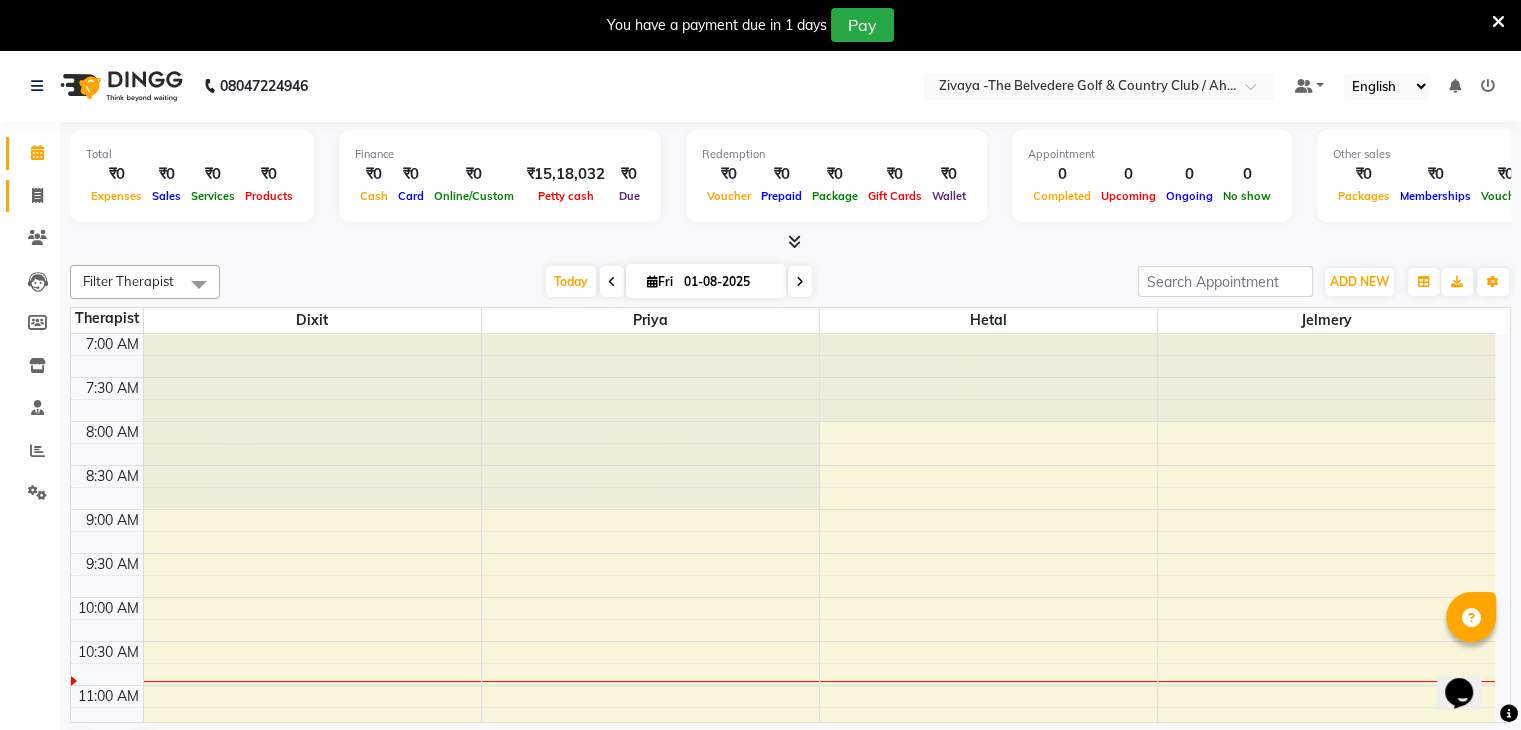 click 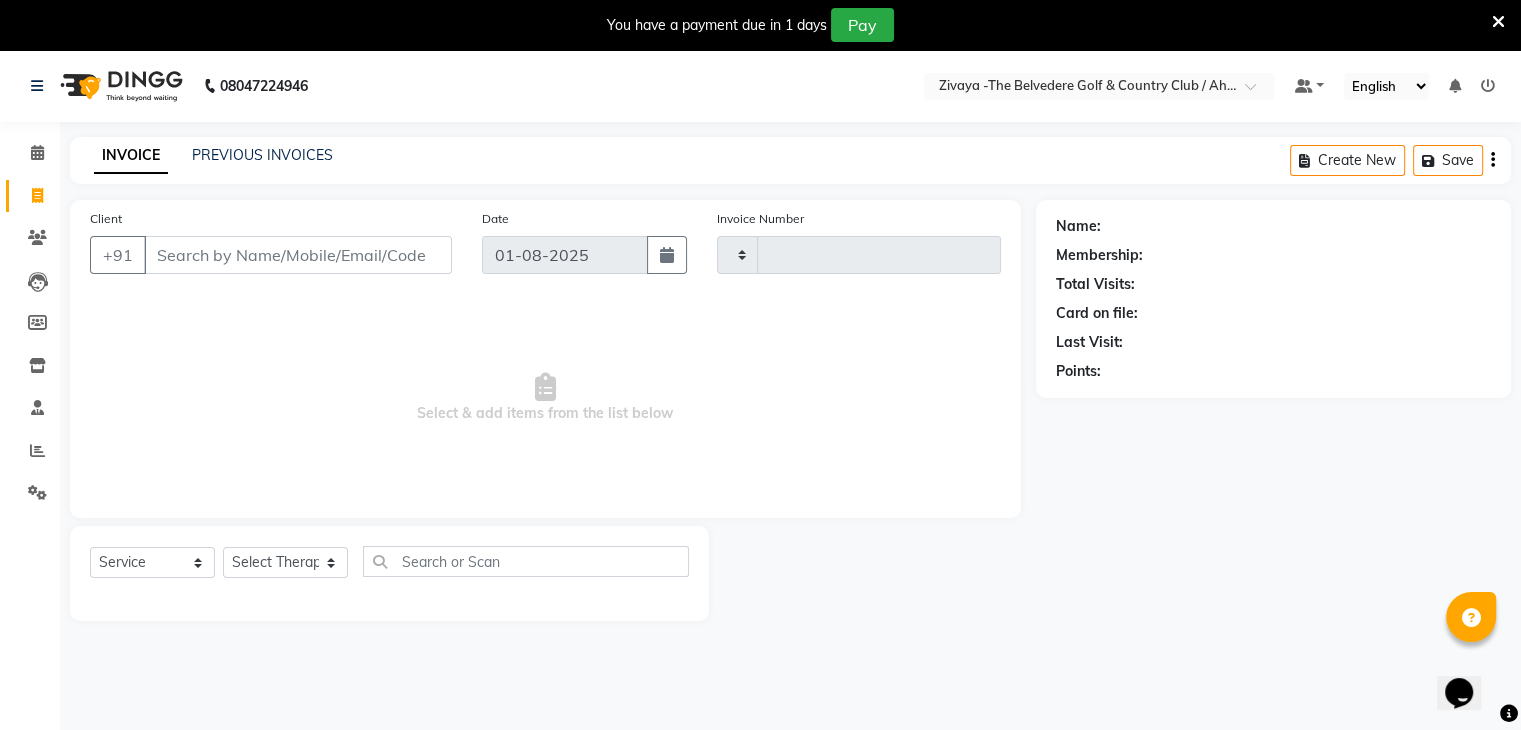 type on "0684" 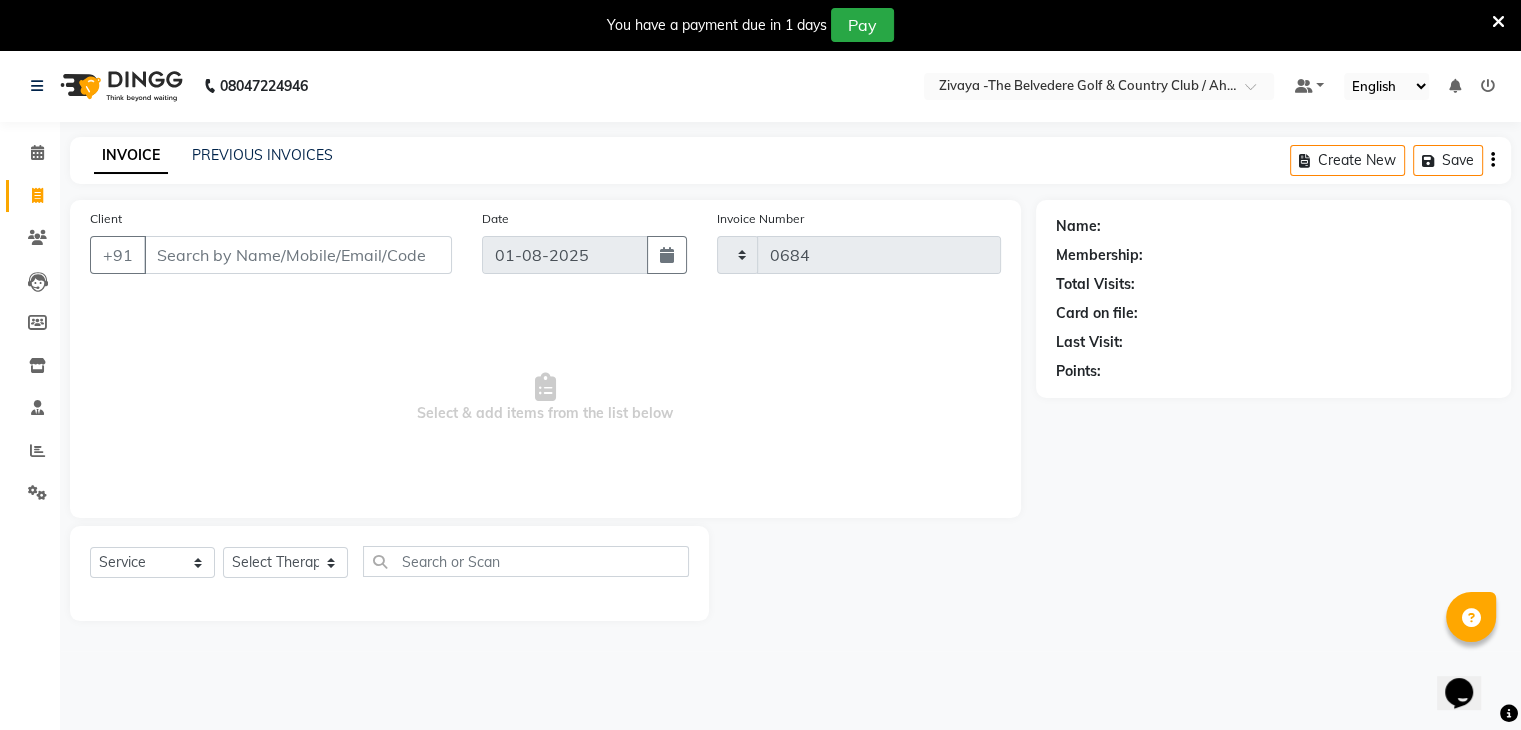select on "7074" 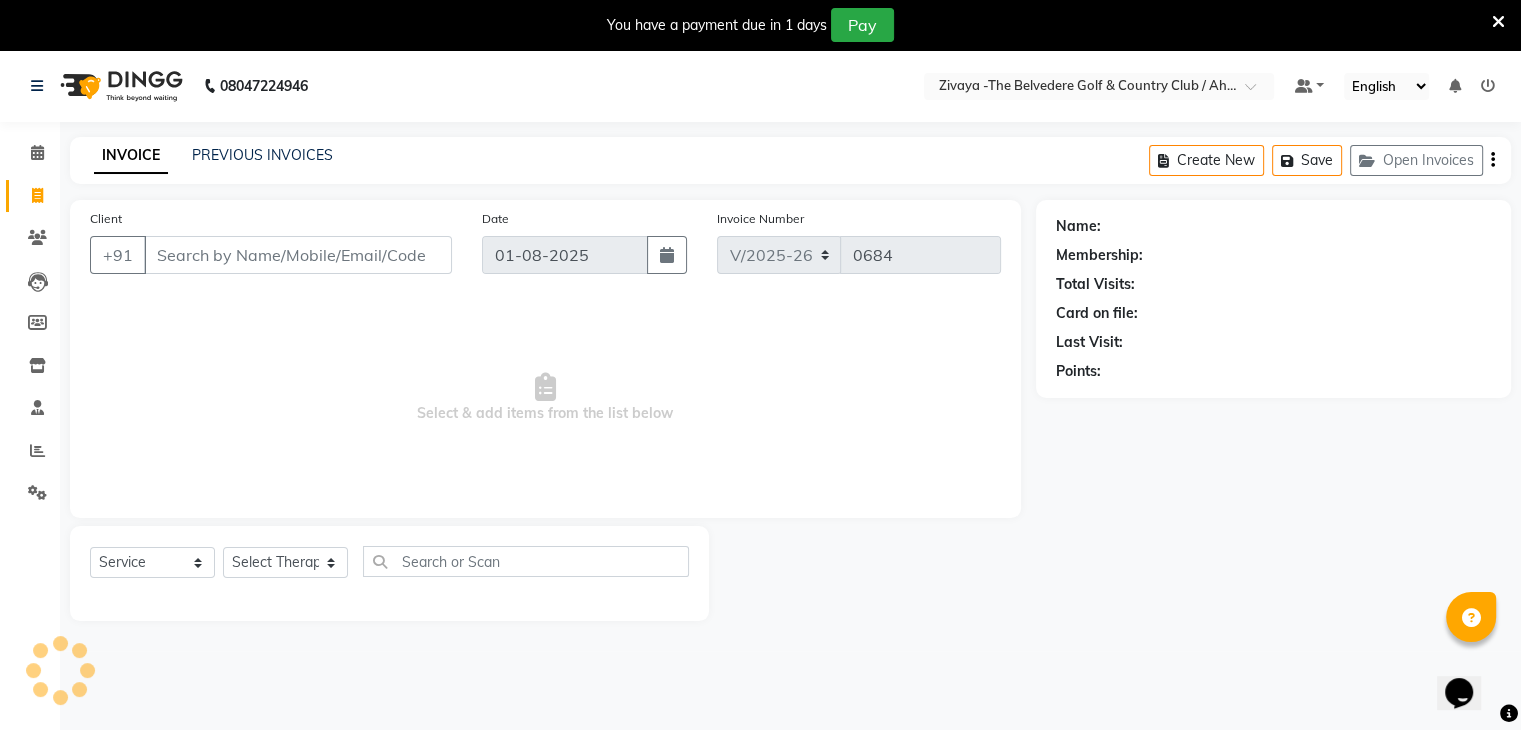 click on "INVOICE PREVIOUS INVOICES Create New   Save   Open Invoices" 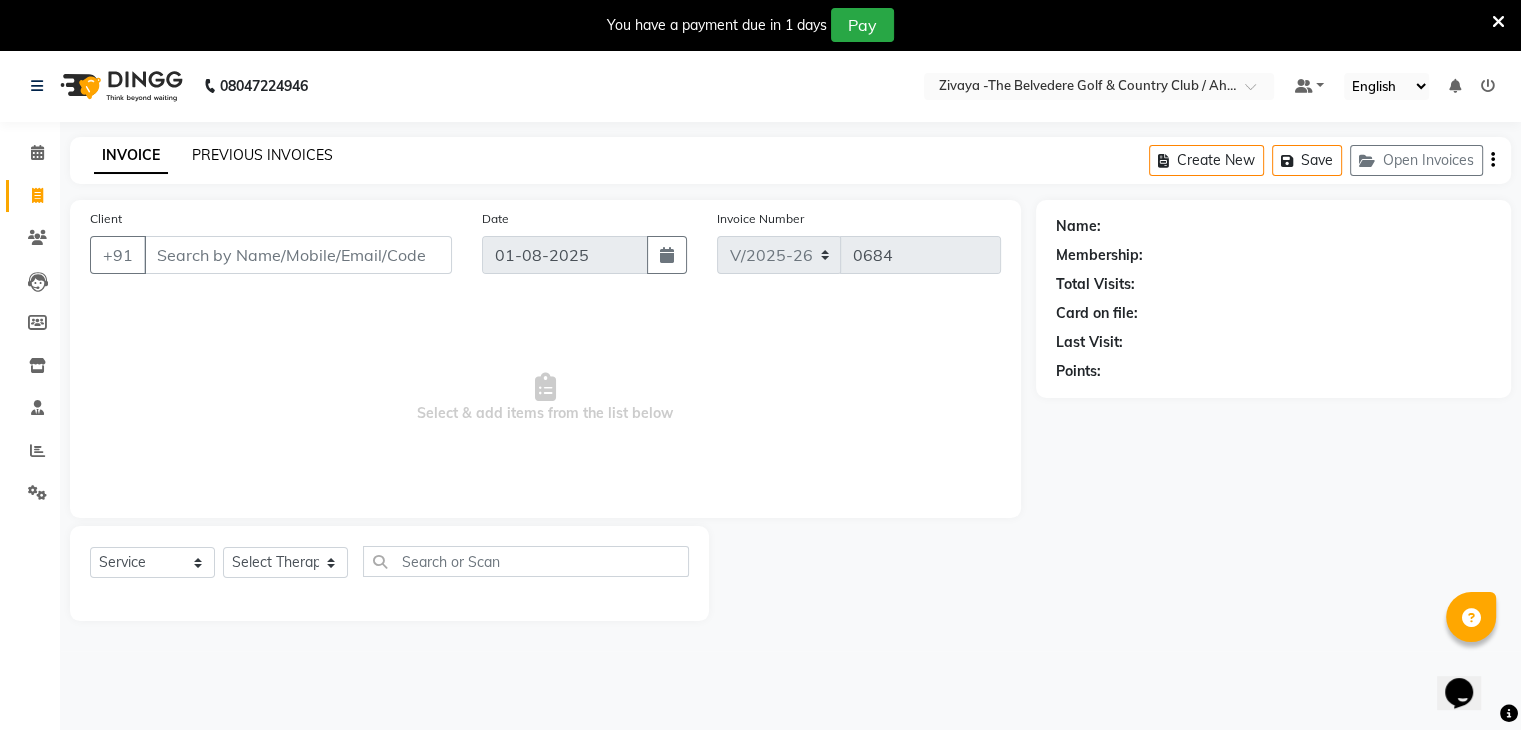 click on "PREVIOUS INVOICES" 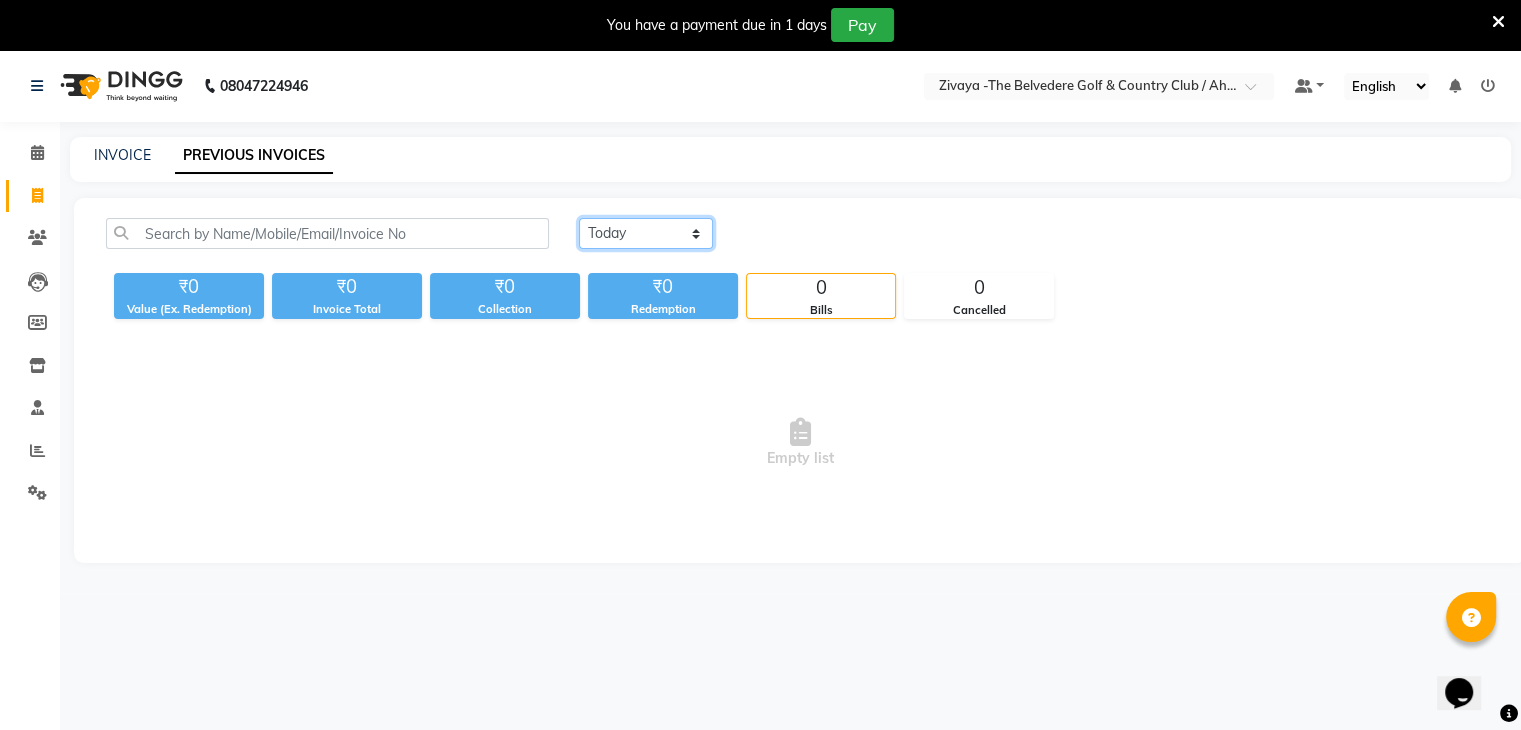 click on "Today Yesterday Custom Range" 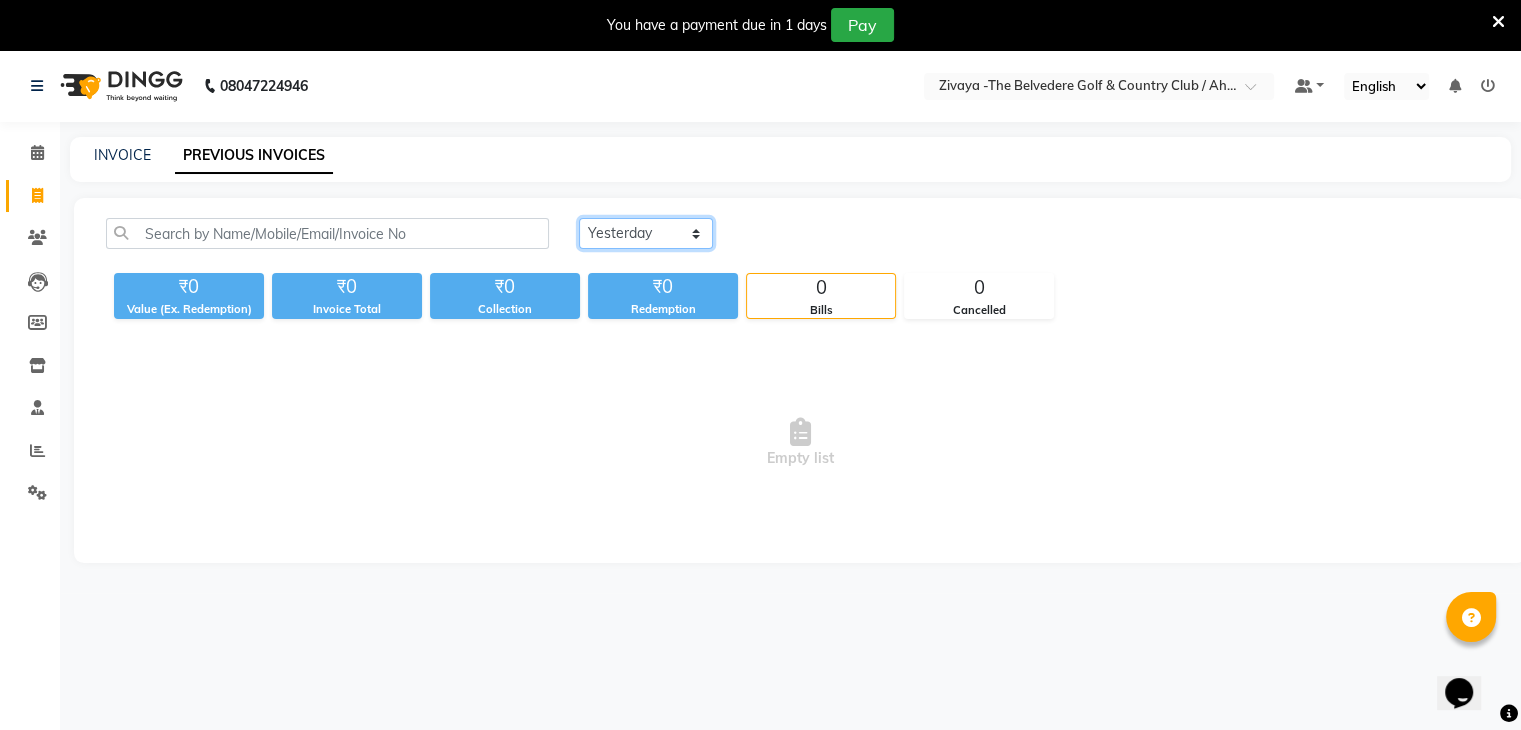 click on "Today Yesterday Custom Range" 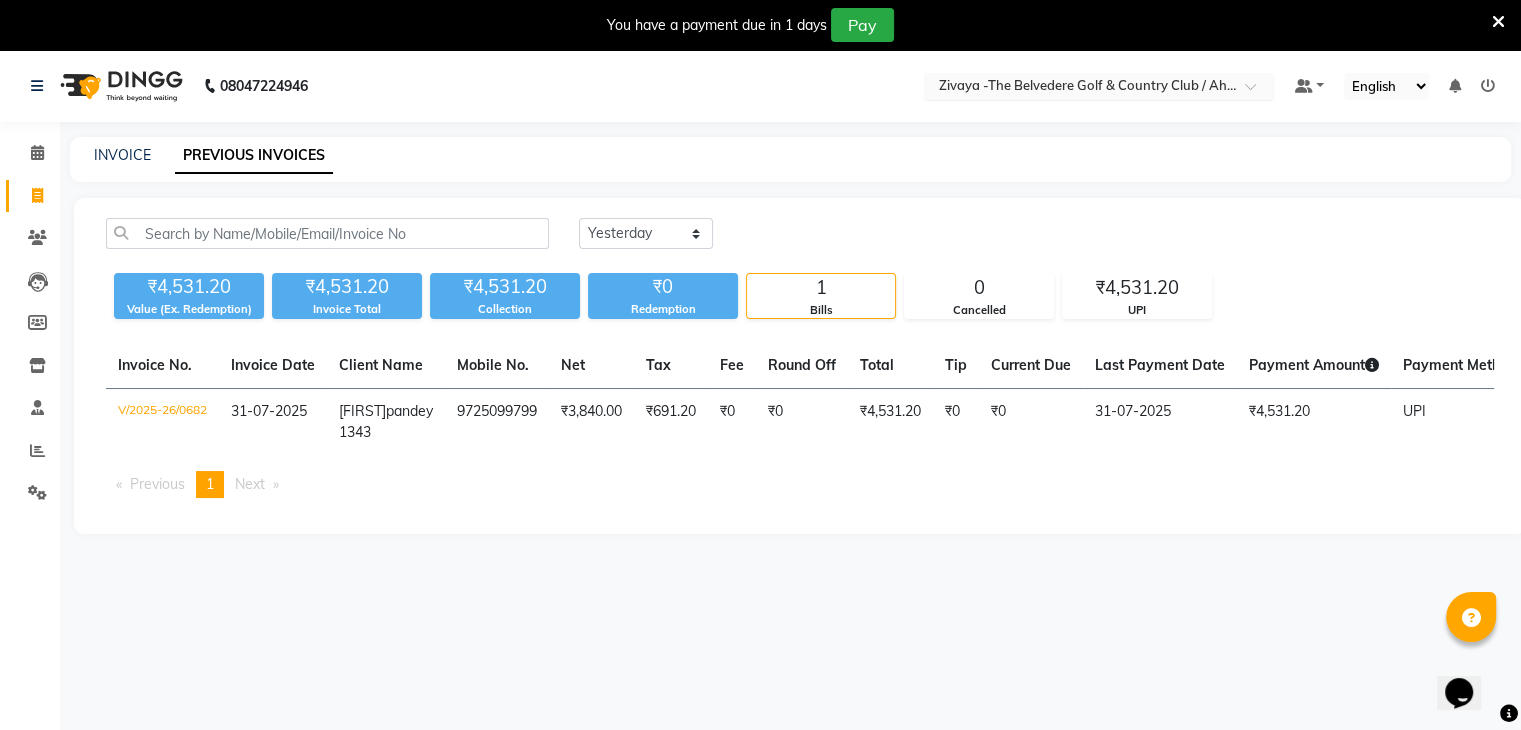 click at bounding box center [1079, 88] 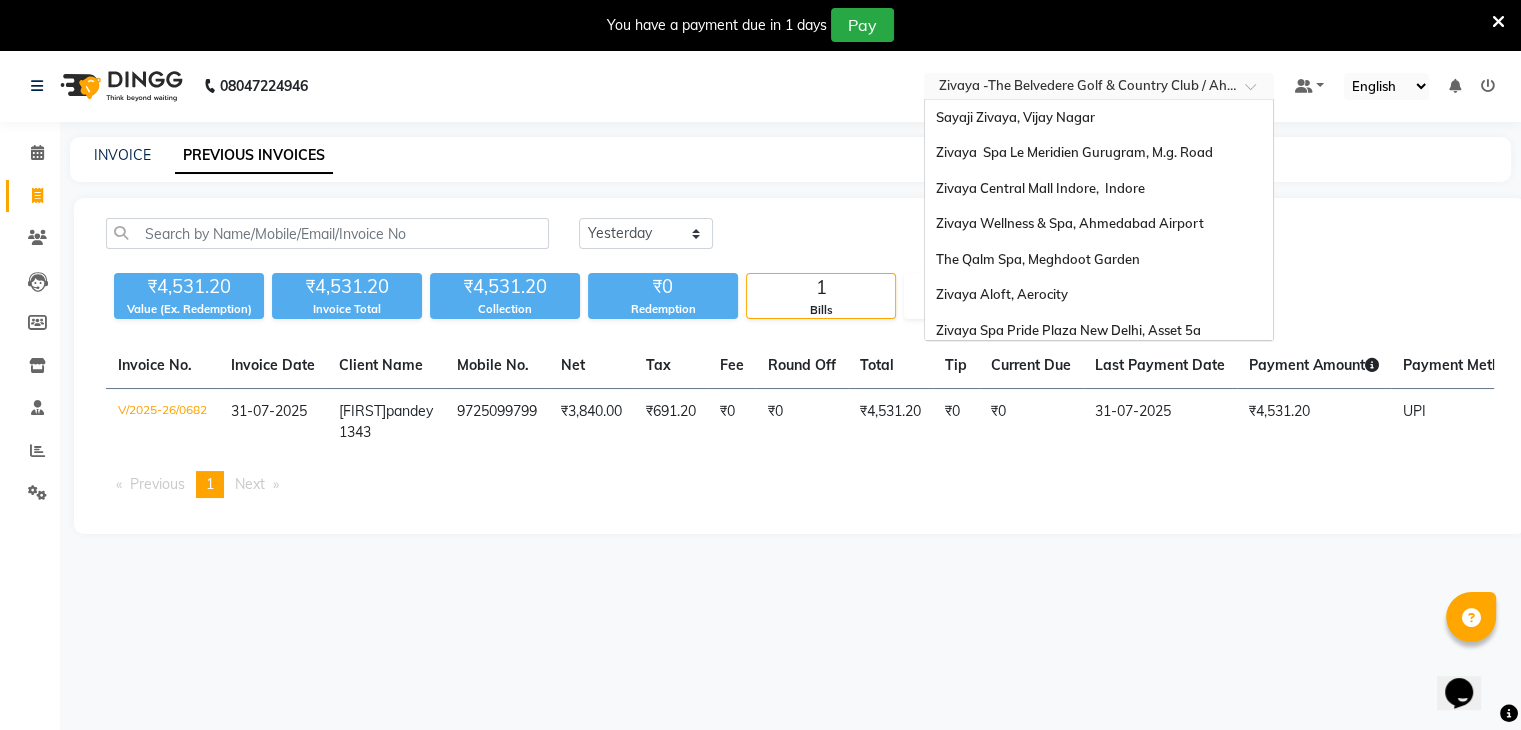 scroll, scrollTop: 205, scrollLeft: 0, axis: vertical 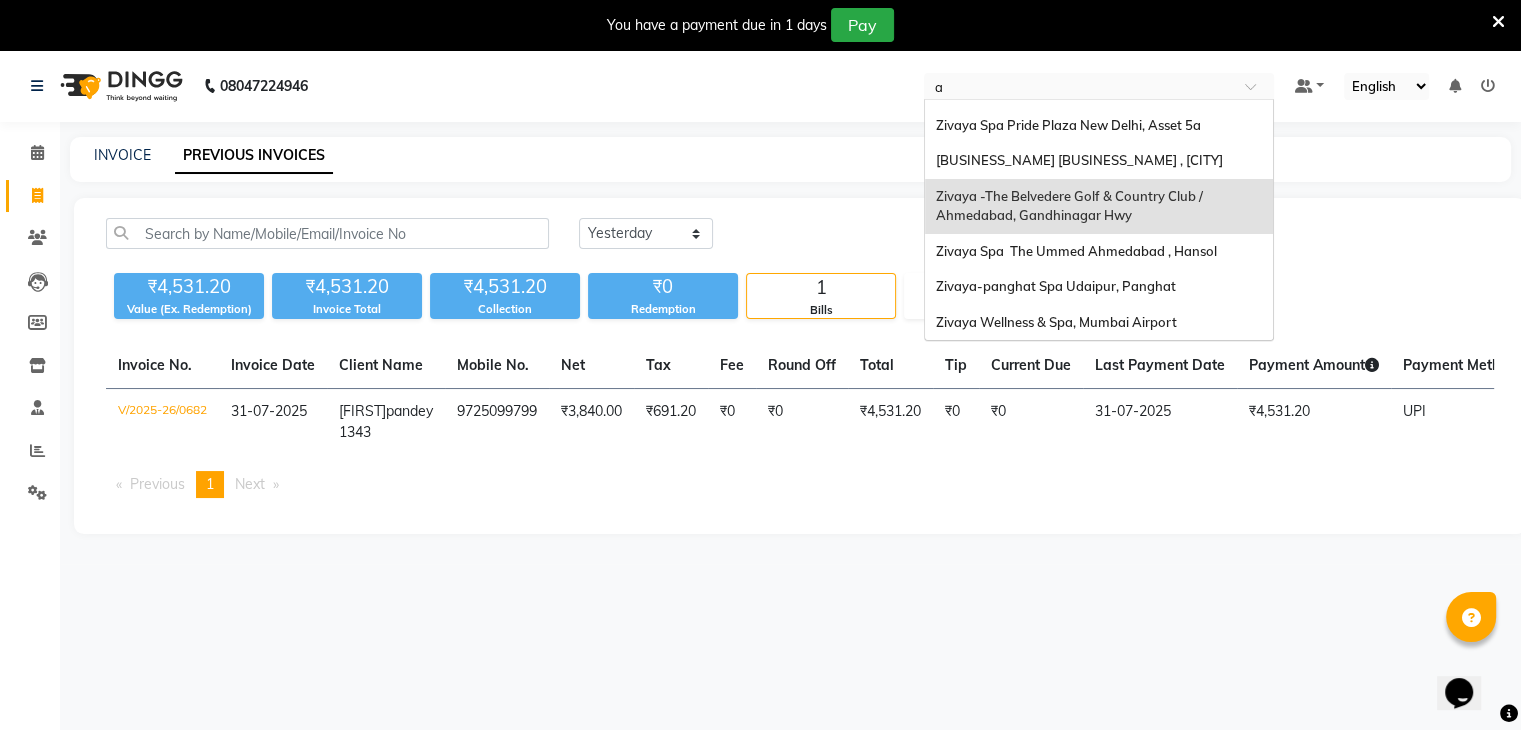 type on "ah" 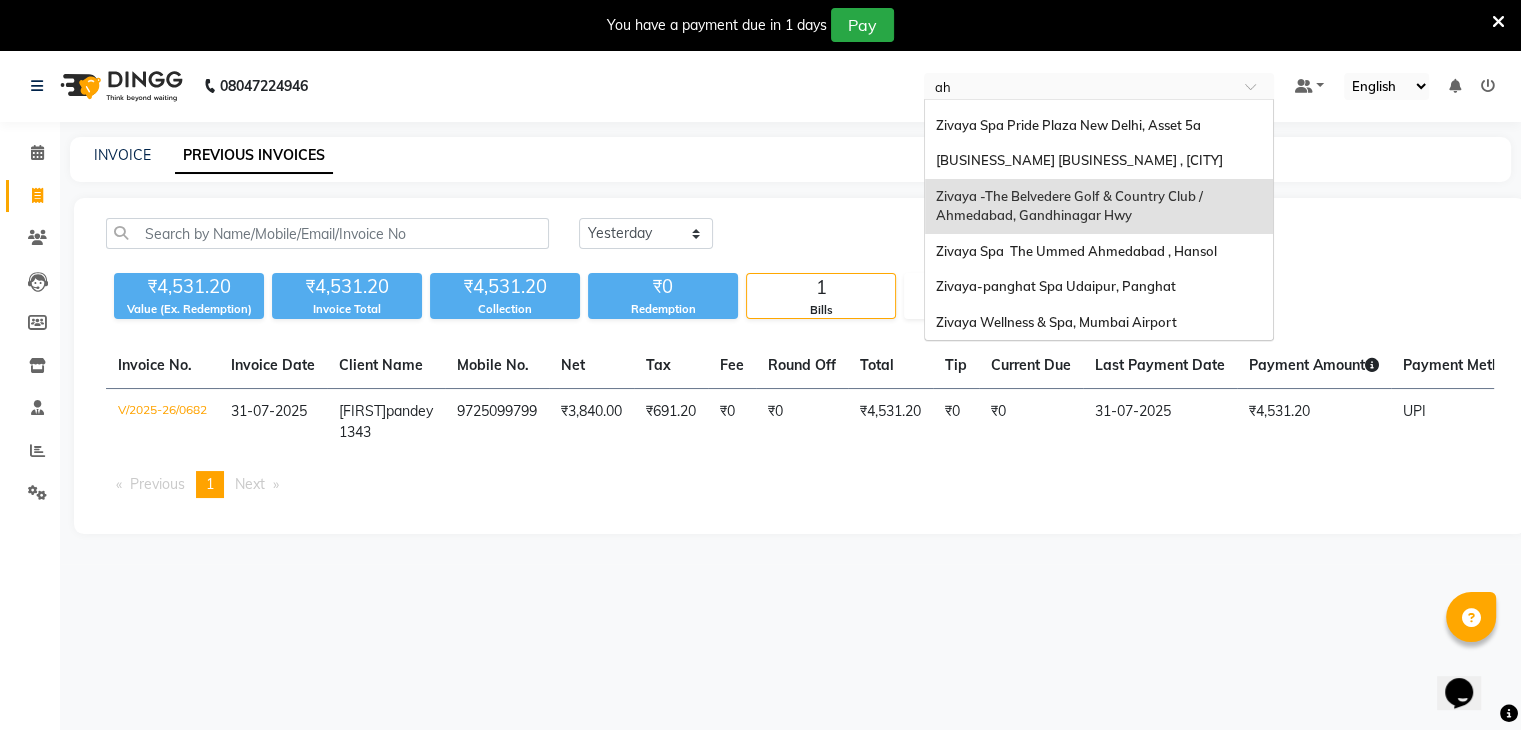 scroll, scrollTop: 0, scrollLeft: 0, axis: both 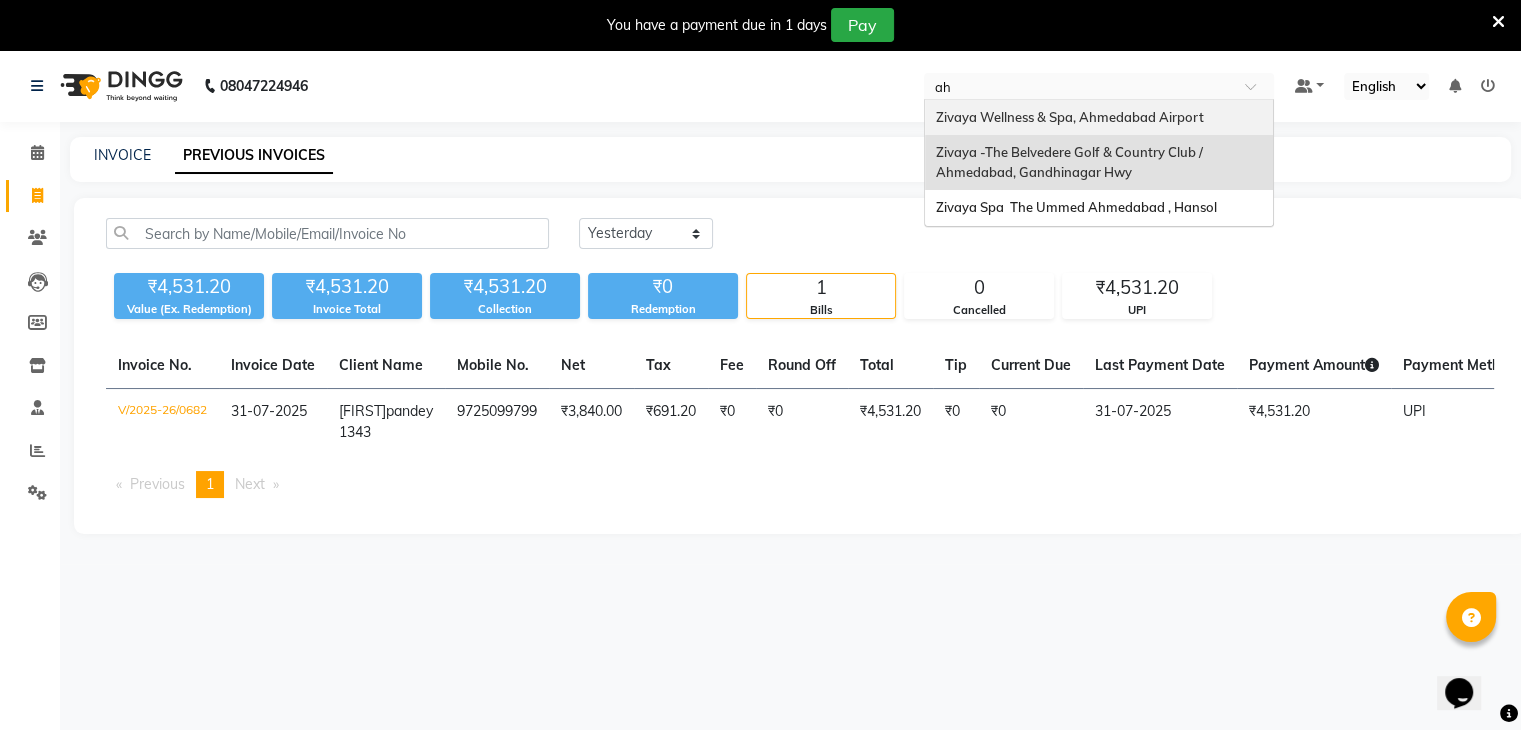 click on "Zivaya Wellness & Spa, Ahmedabad Airport" at bounding box center [1069, 117] 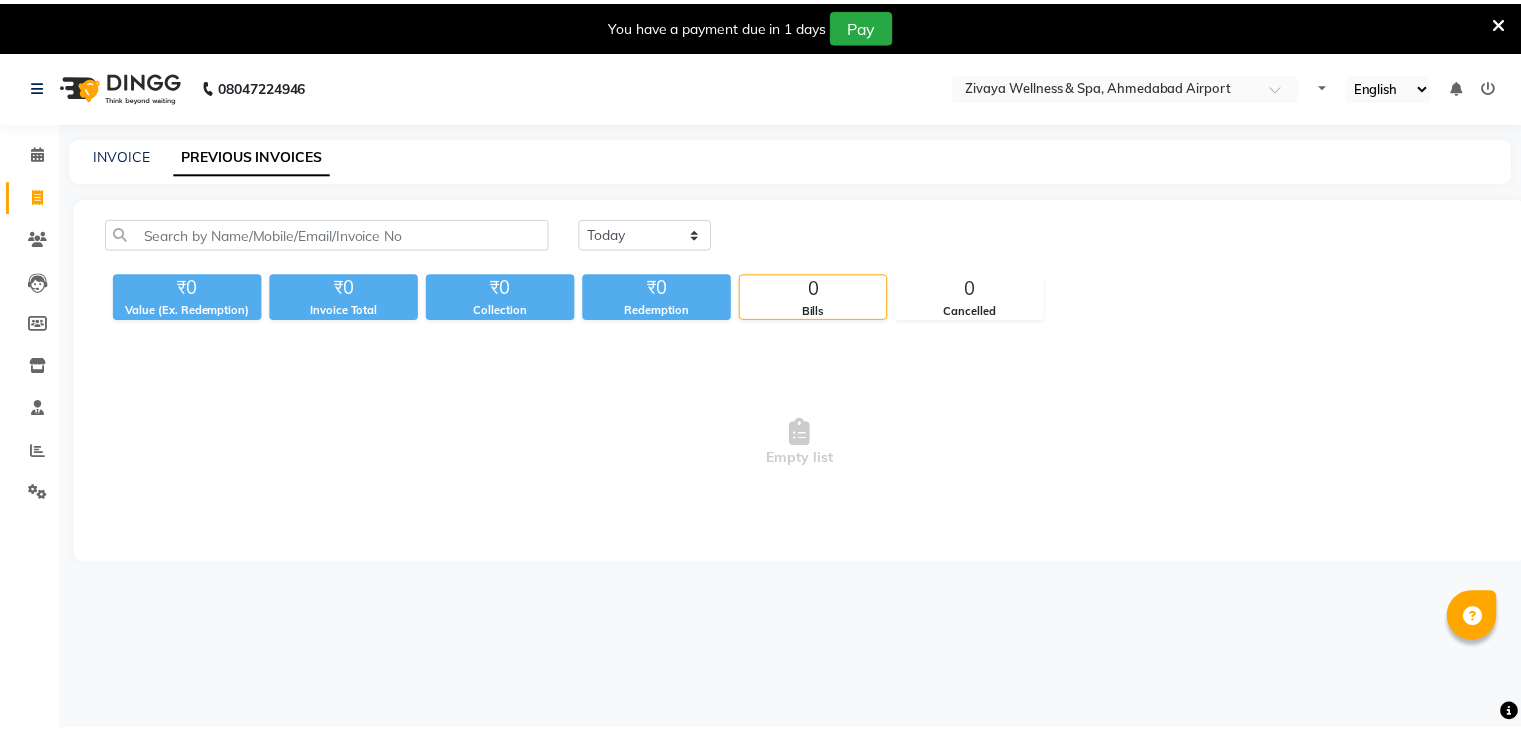 scroll, scrollTop: 0, scrollLeft: 0, axis: both 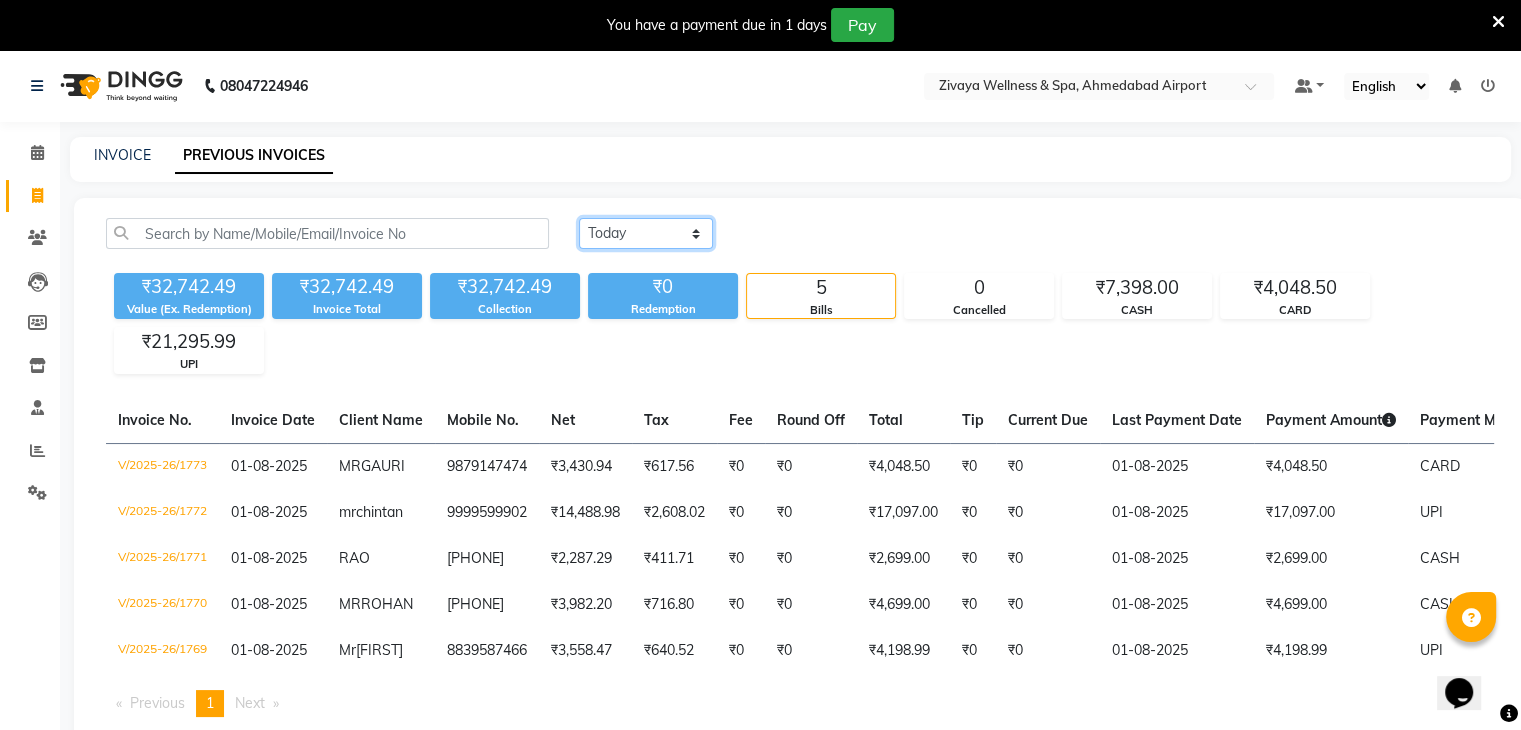 click on "Today Yesterday Custom Range" 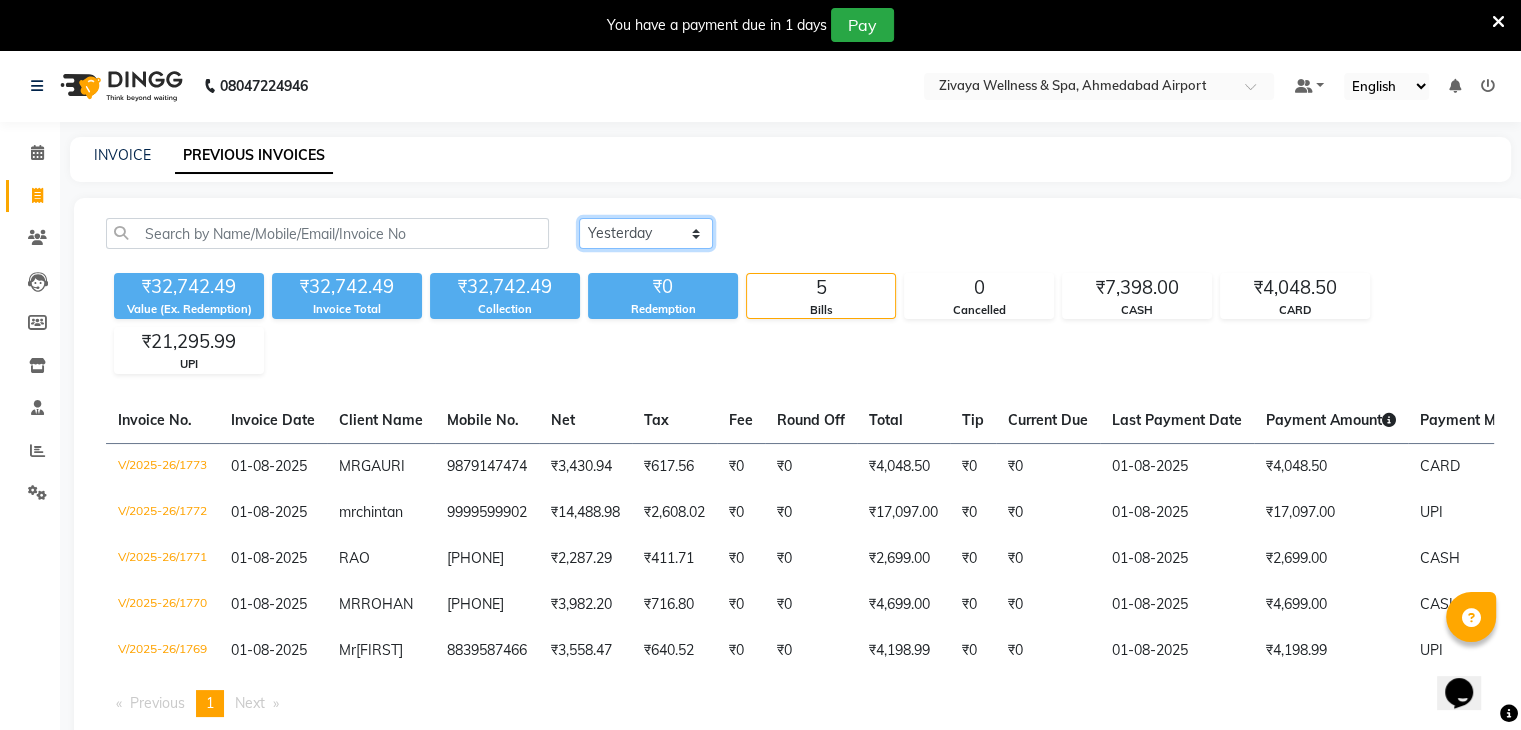 click on "Today Yesterday Custom Range" 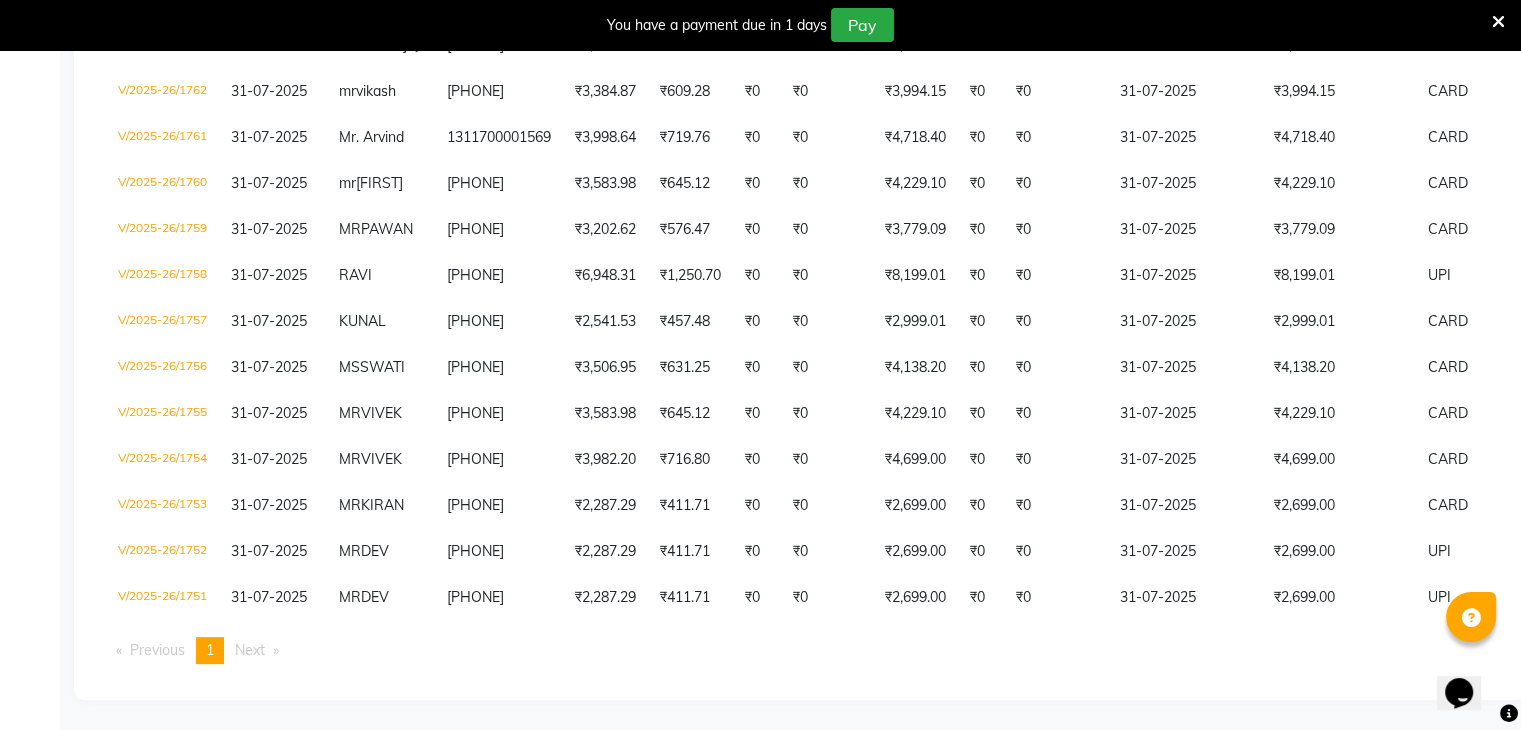 scroll, scrollTop: 688, scrollLeft: 0, axis: vertical 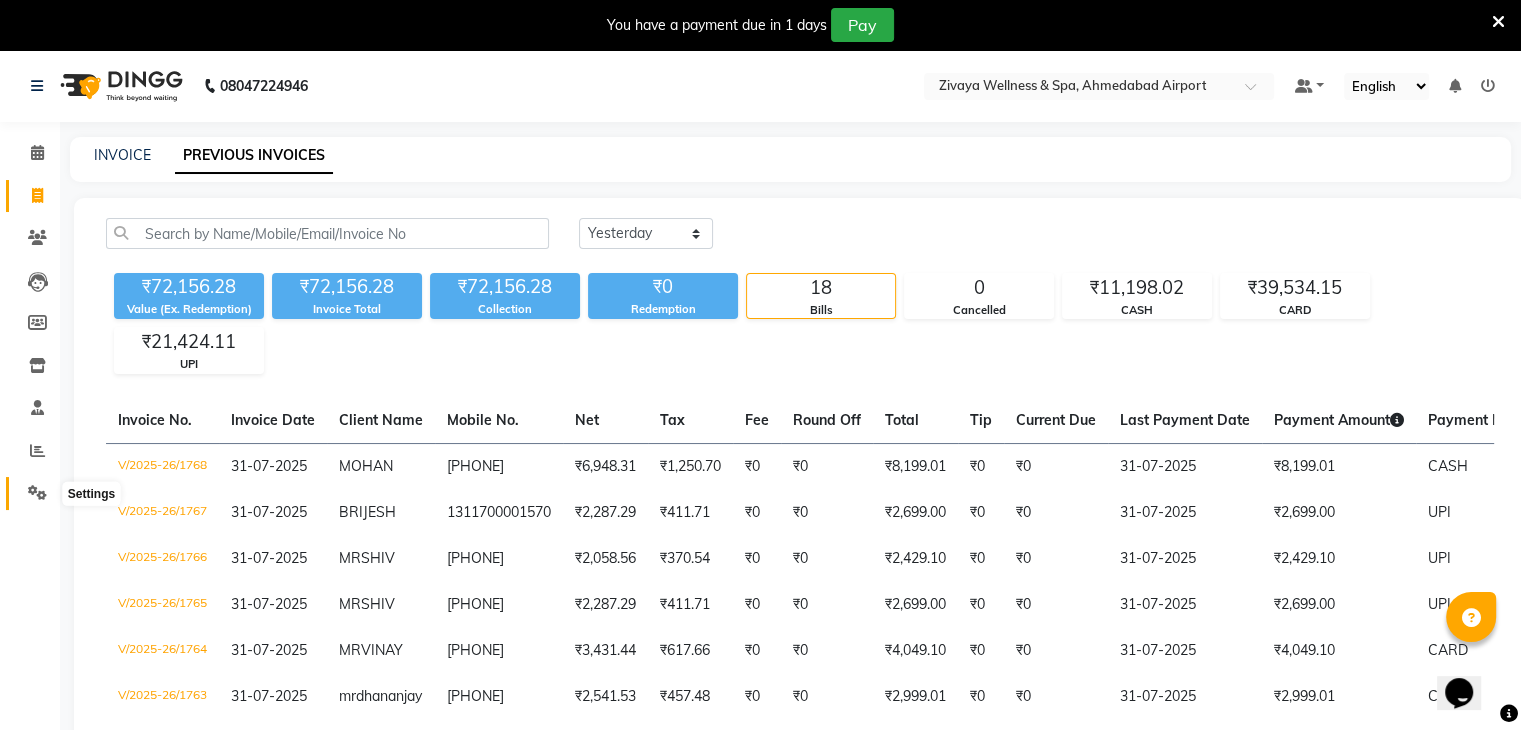 click 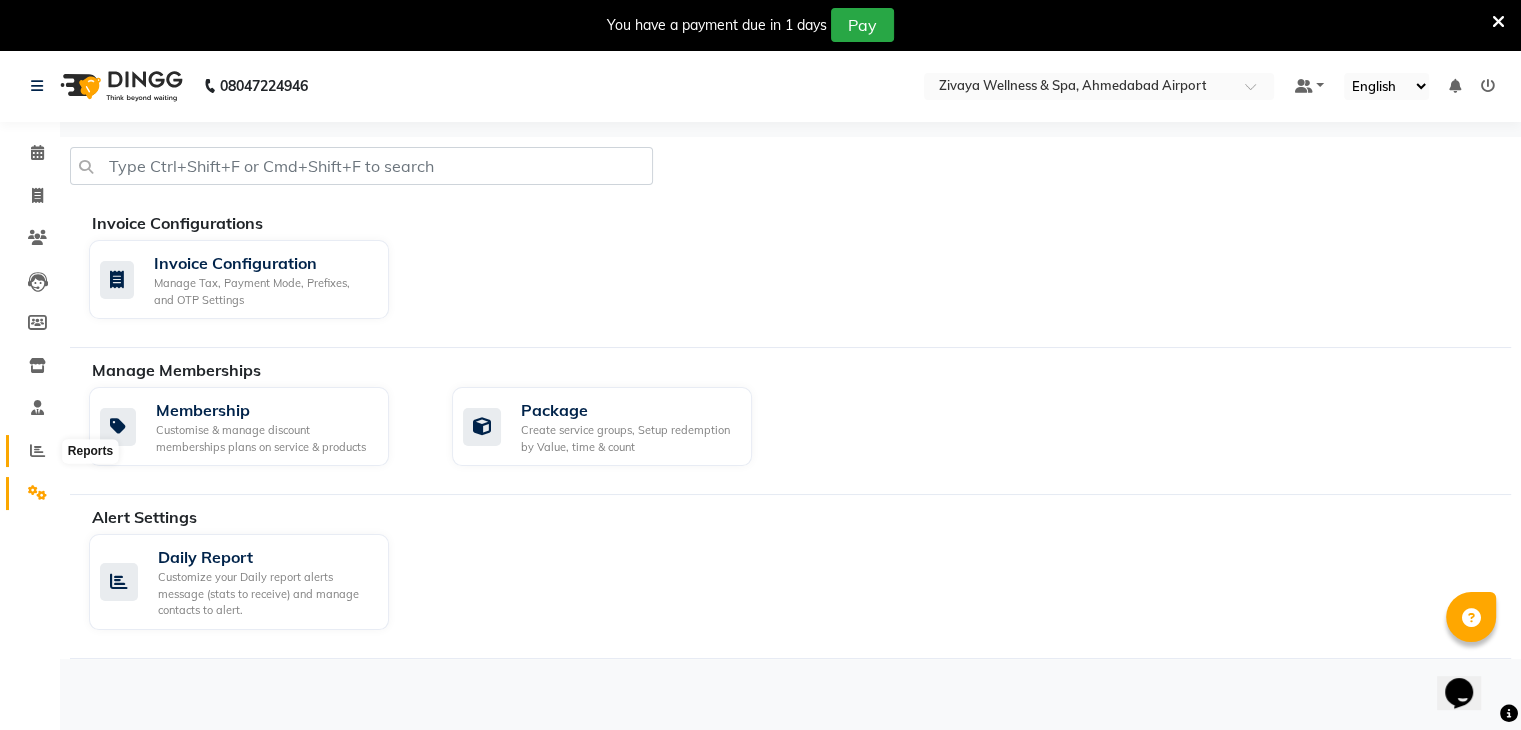 click 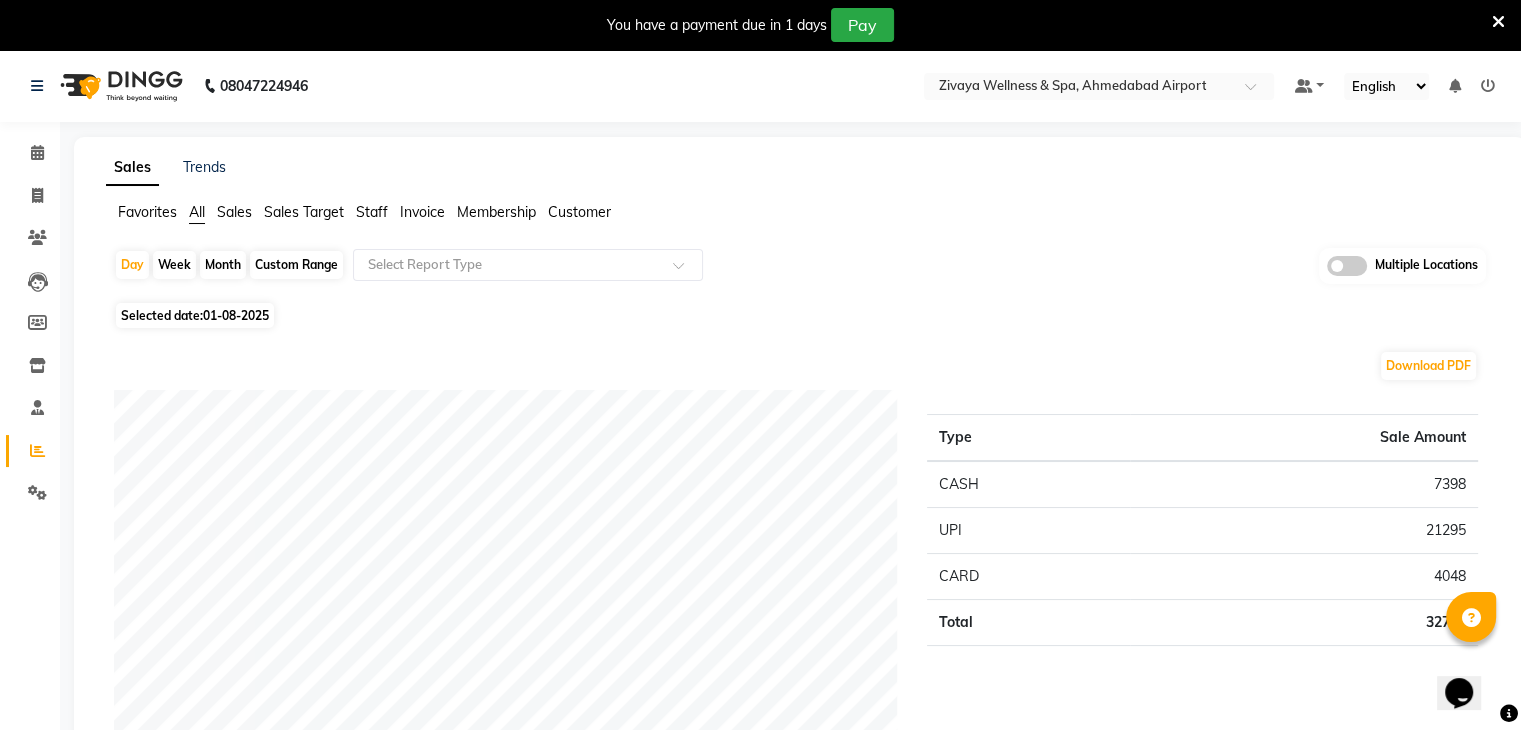 click on "Month" 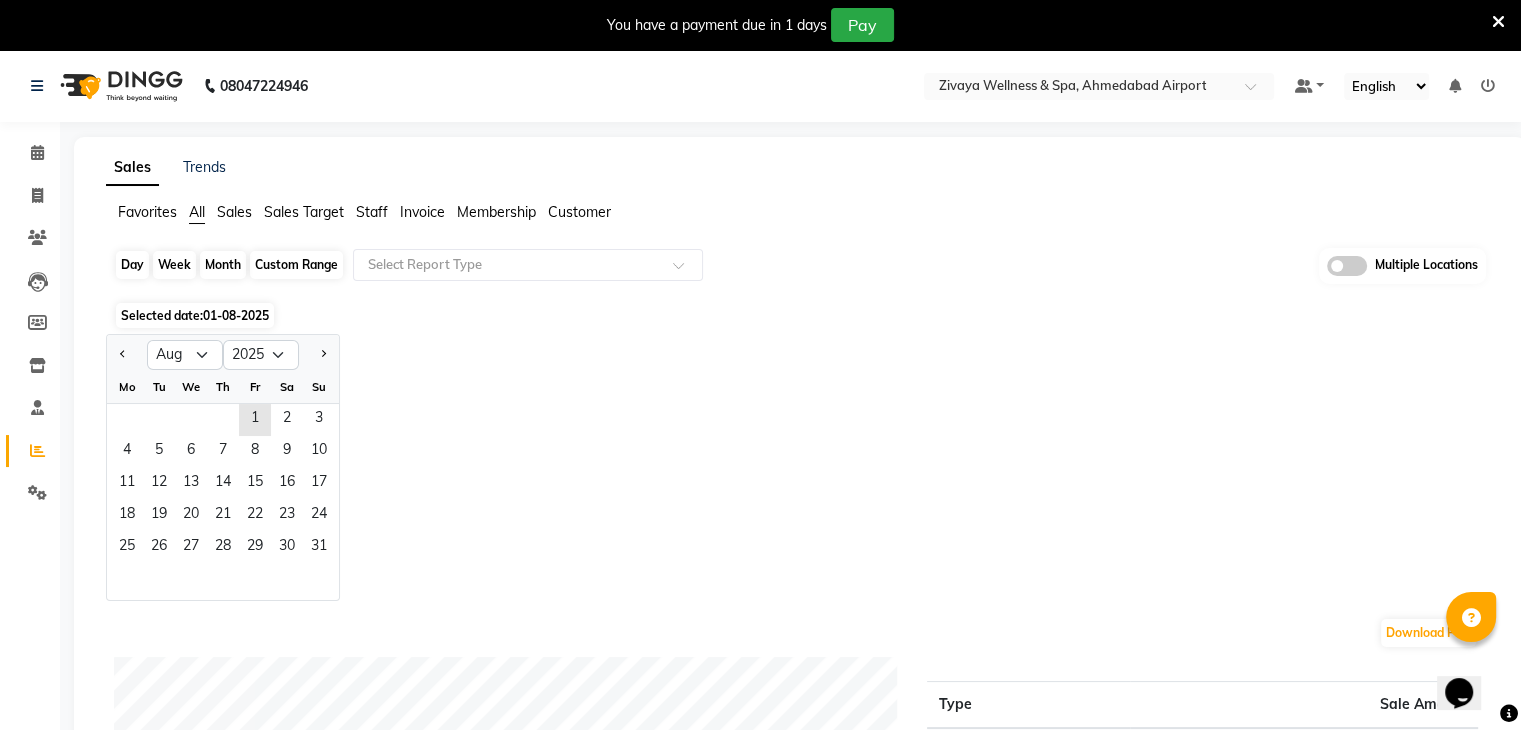 click on "Month" 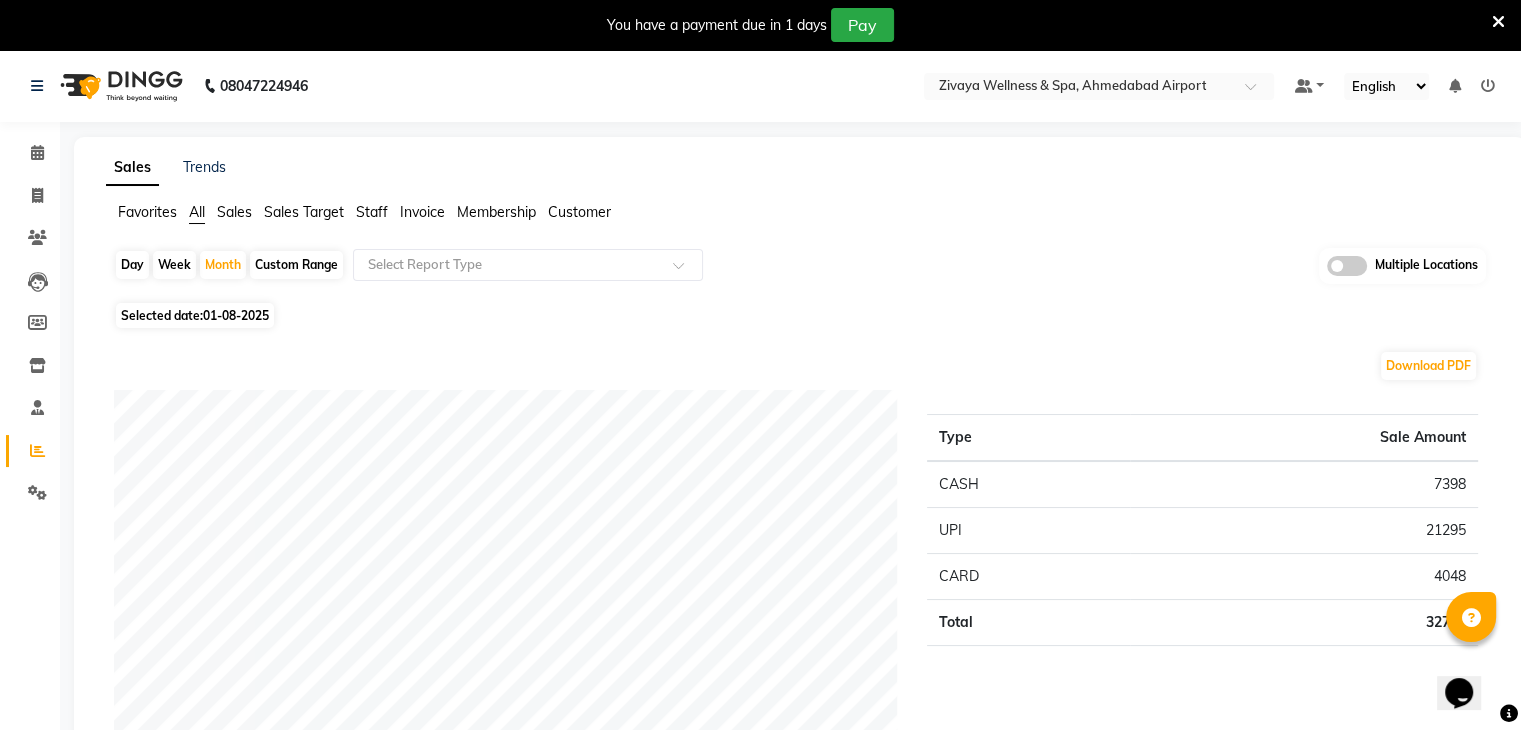 click on "01-08-2025" 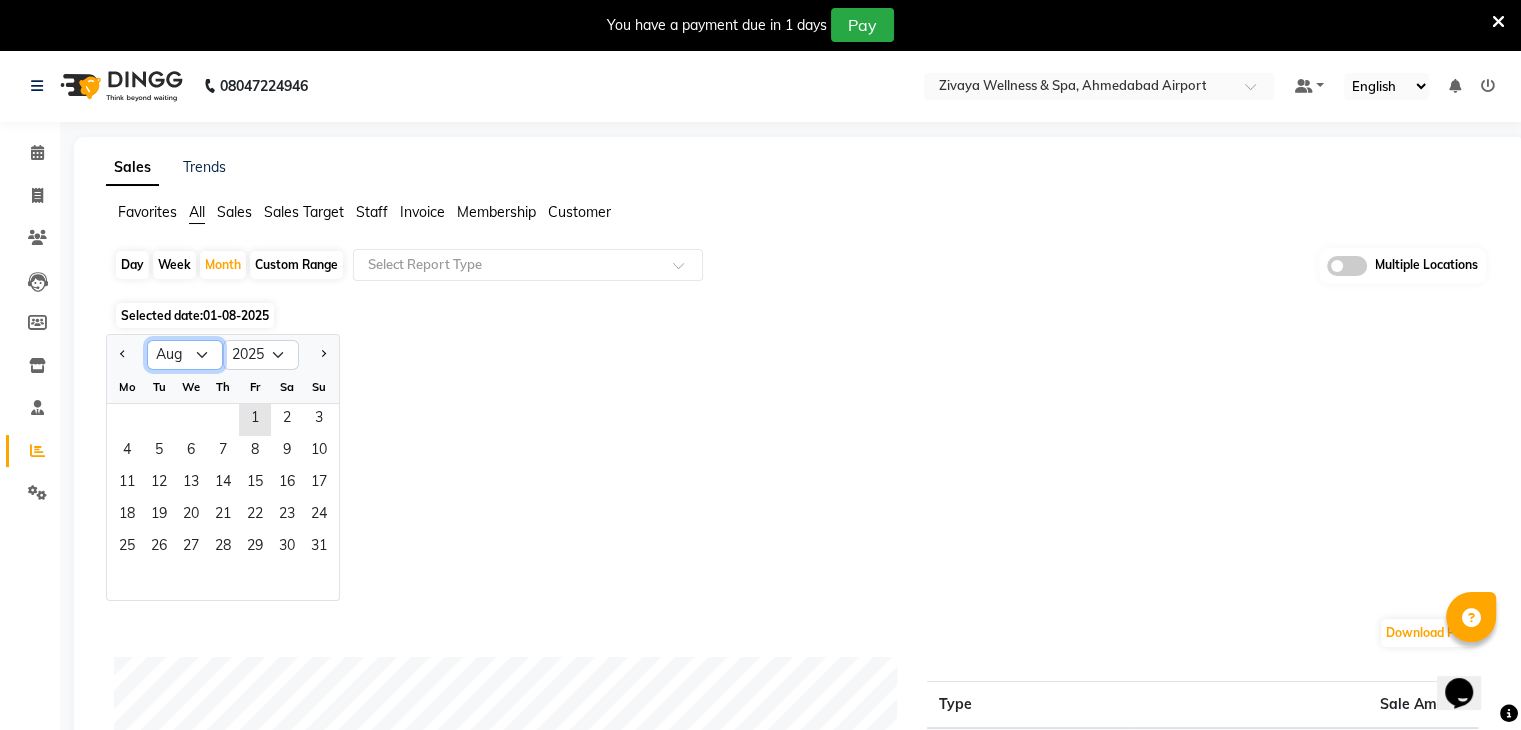 click on "Jan Feb Mar Apr May Jun Jul Aug Sep Oct Nov Dec" 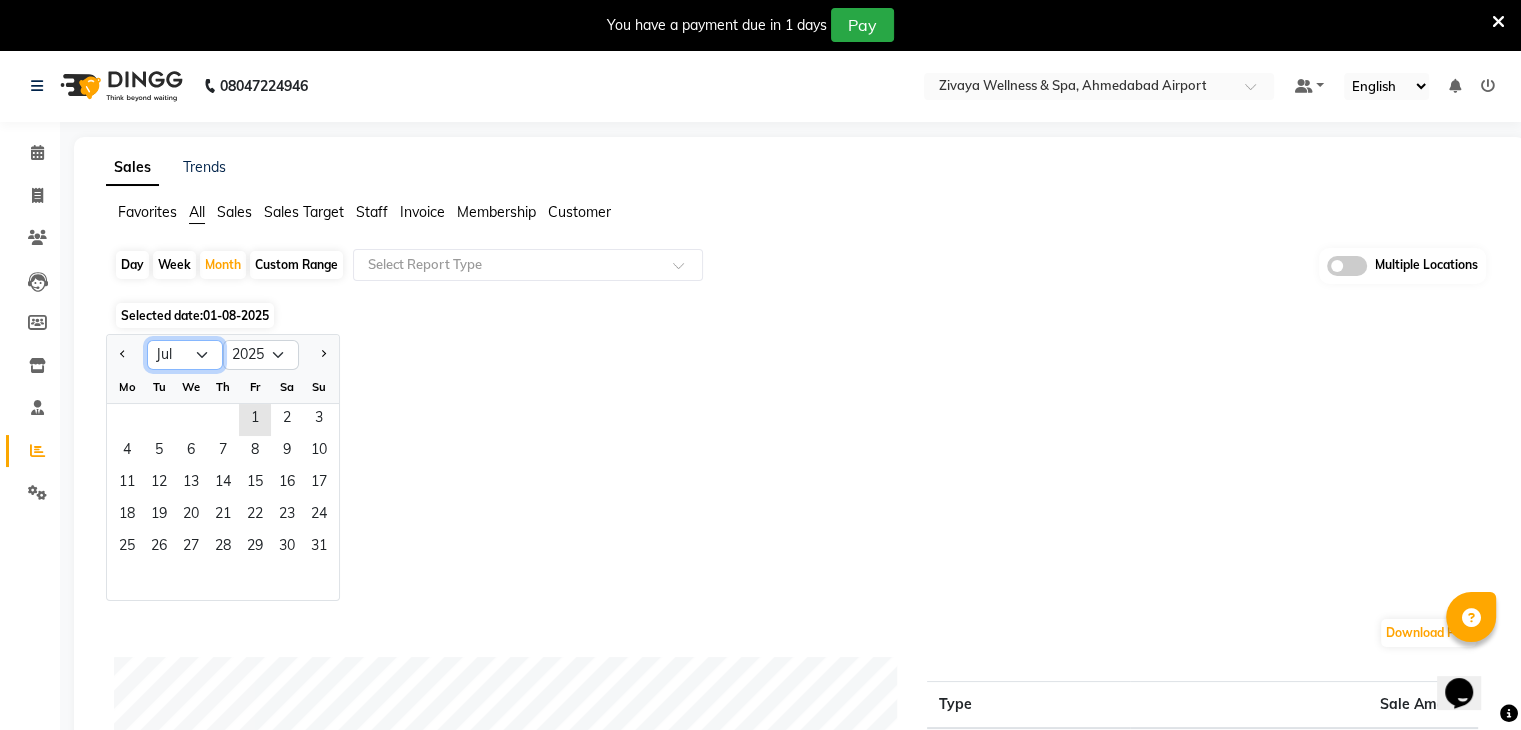 click on "Jan Feb Mar Apr May Jun Jul Aug Sep Oct Nov Dec" 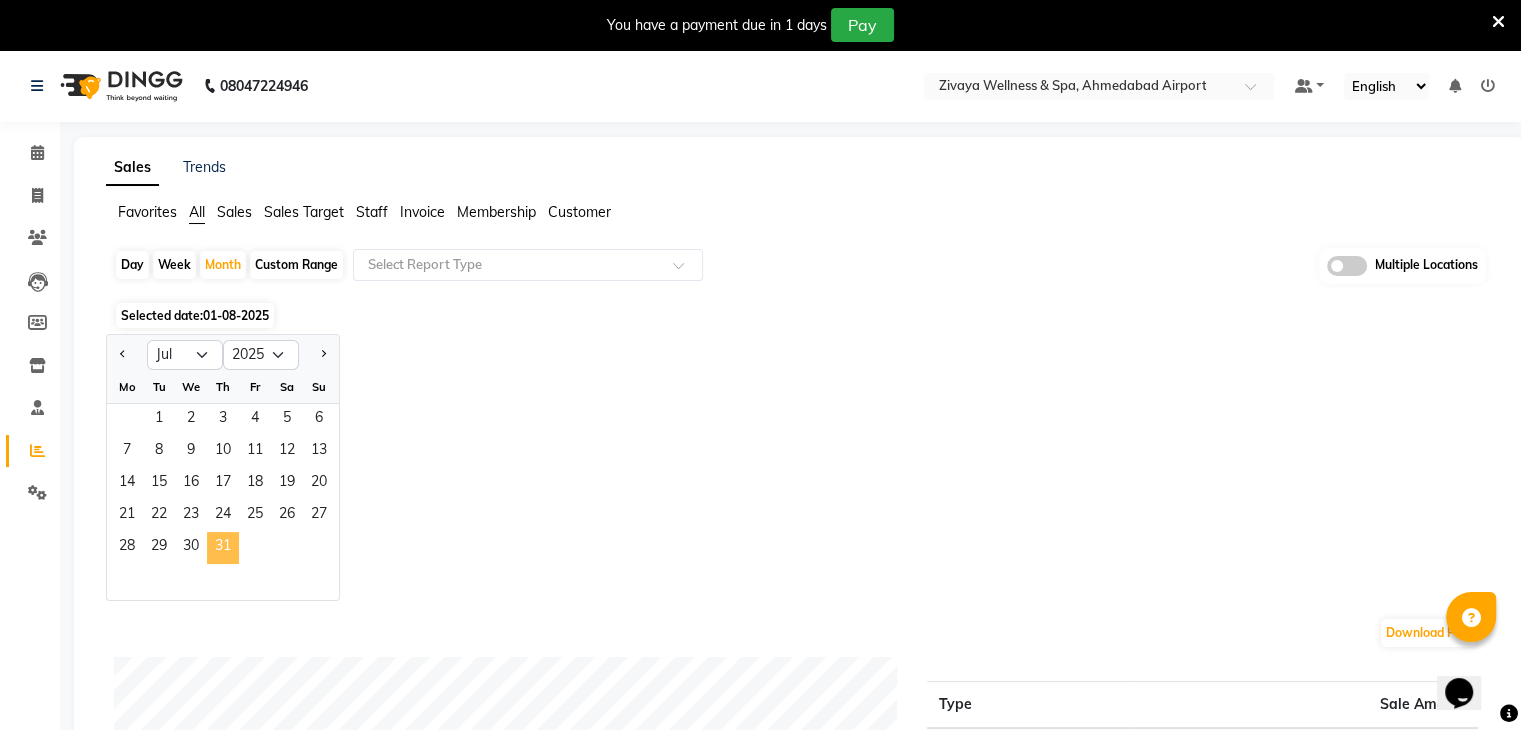 click on "31" 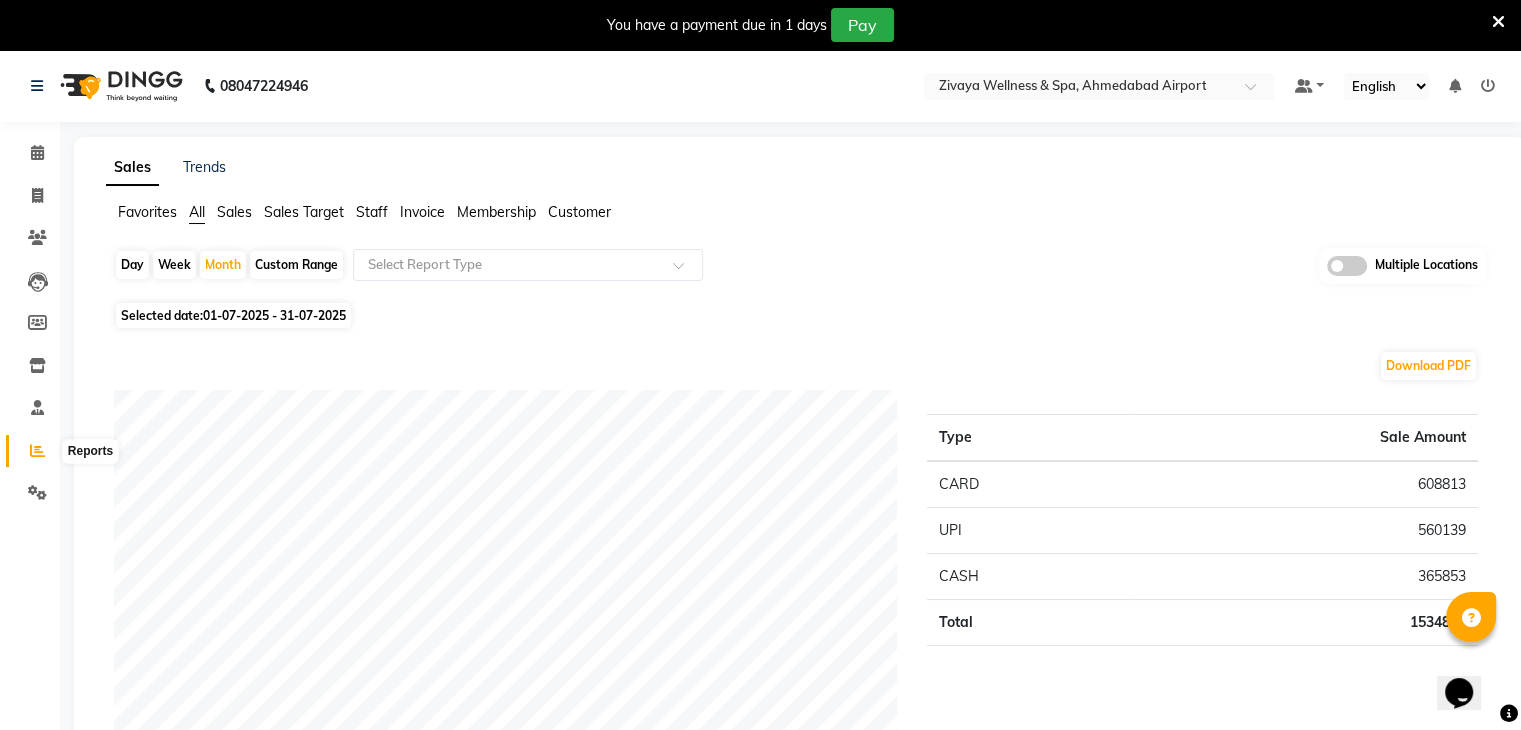 click 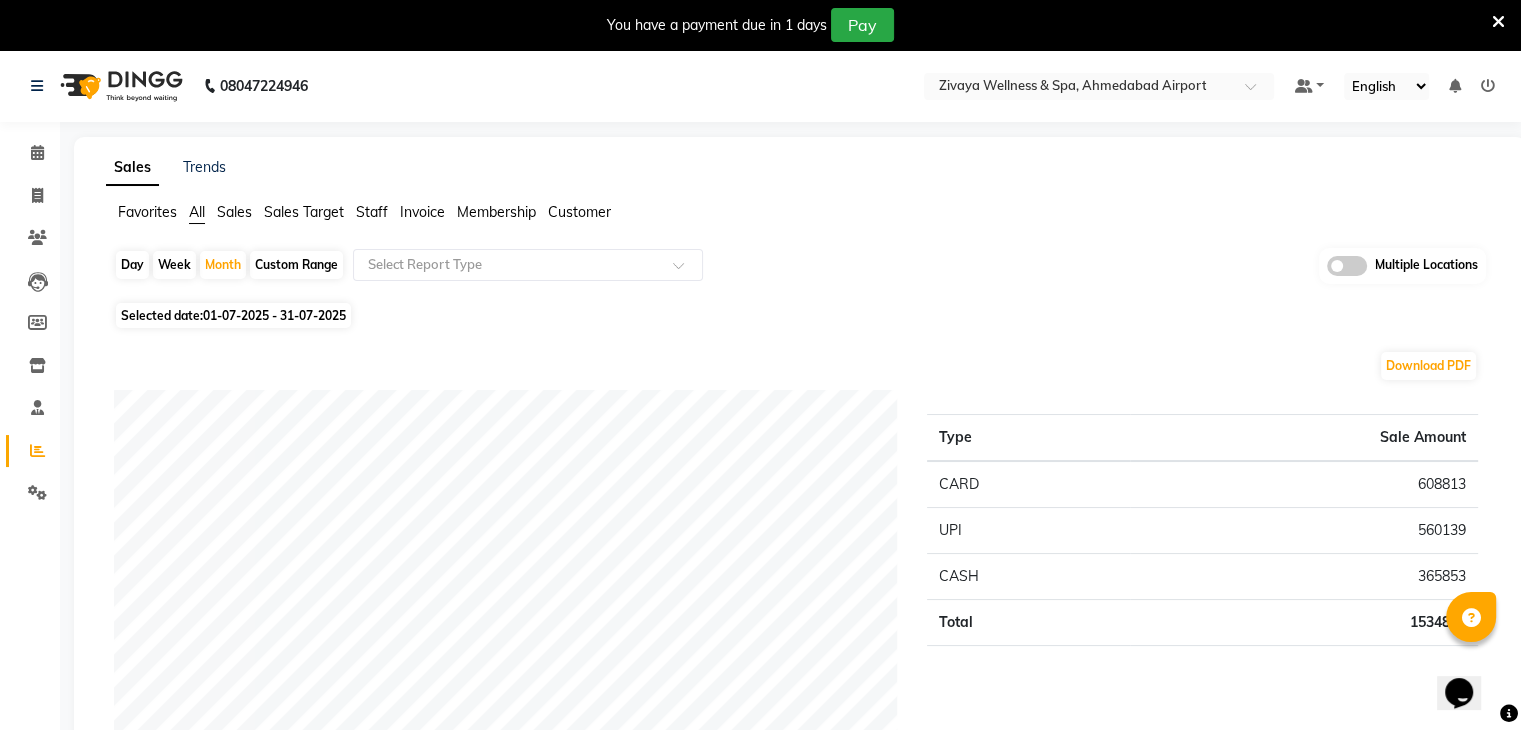 click on "Day" 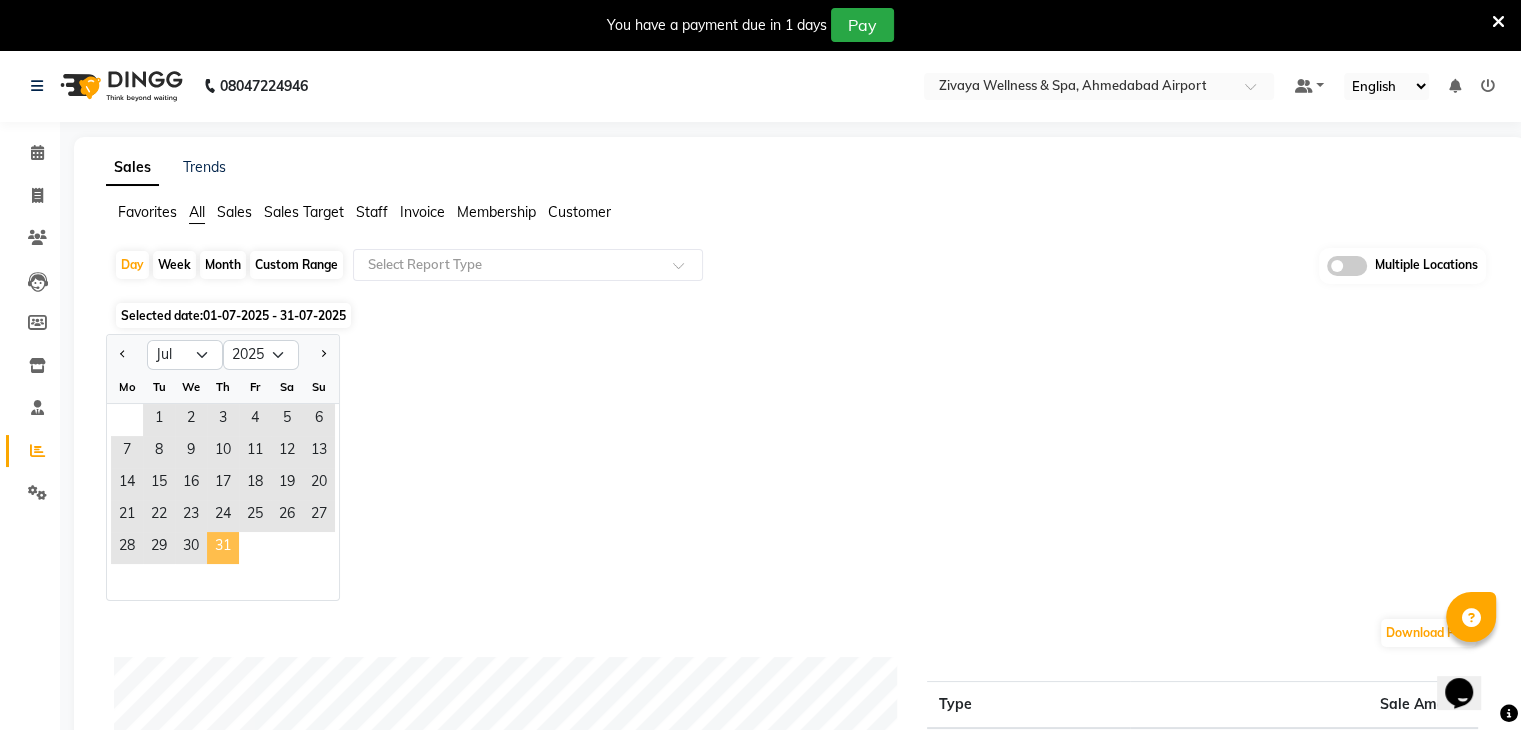 click on "31" 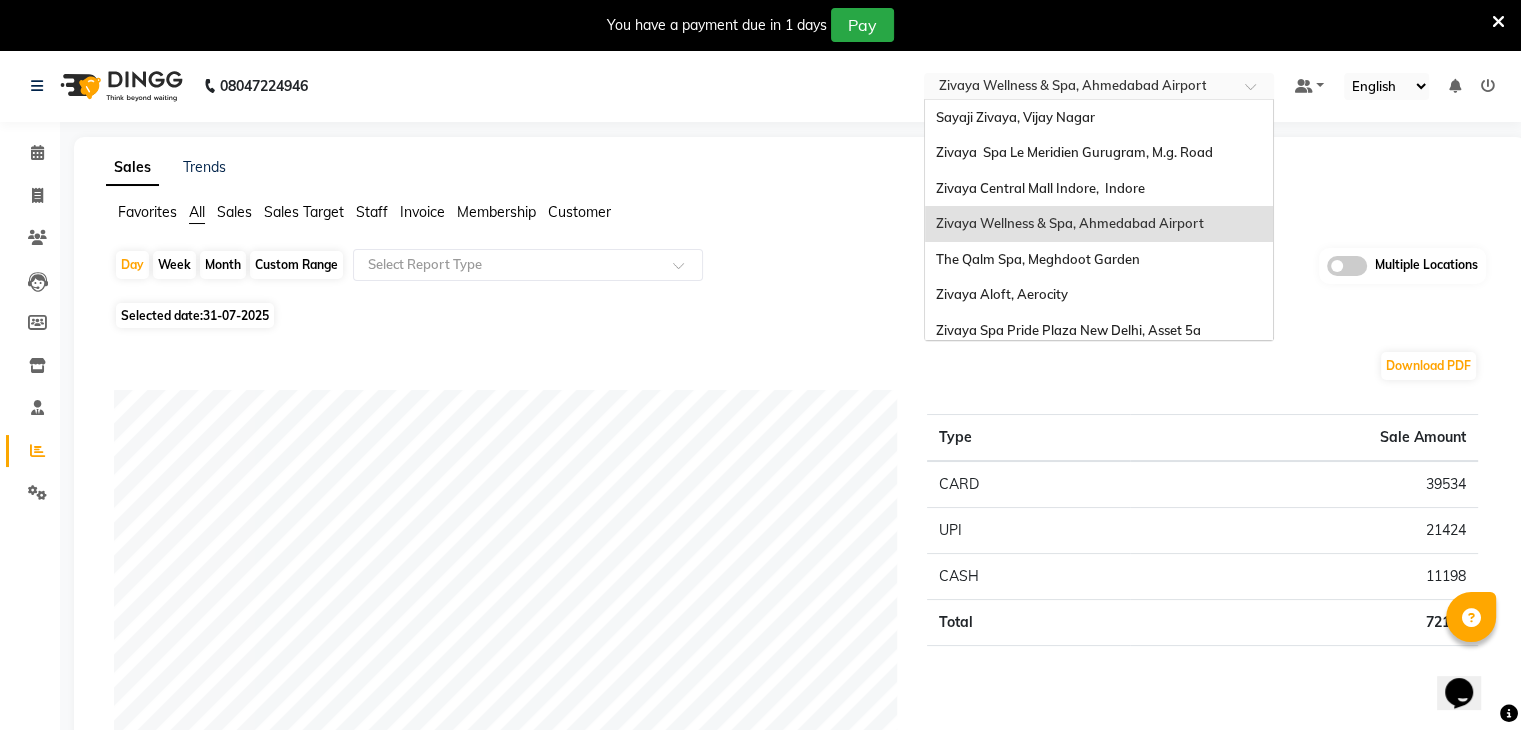 click at bounding box center (1079, 88) 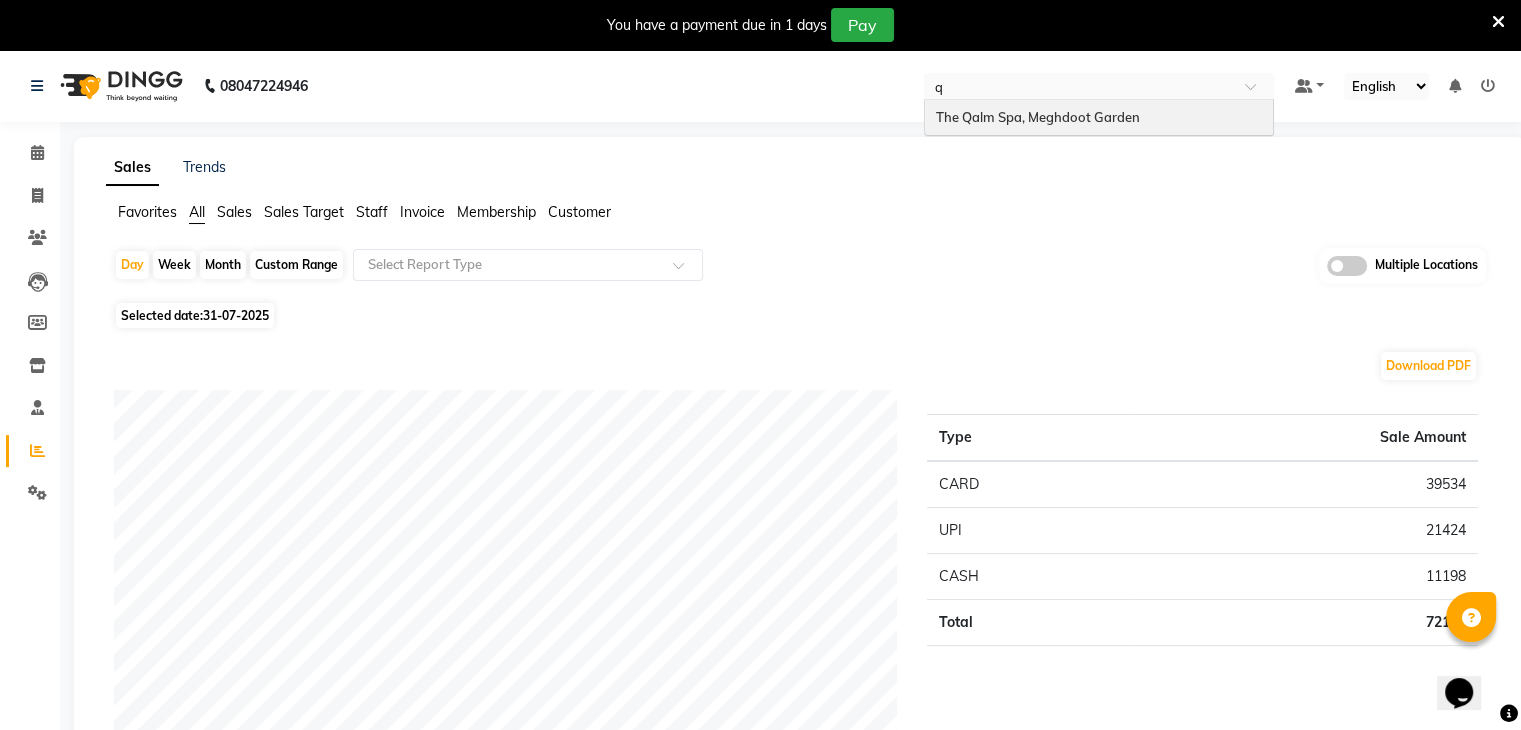 click on "The Qalm Spa, Meghdoot Garden" at bounding box center [1037, 117] 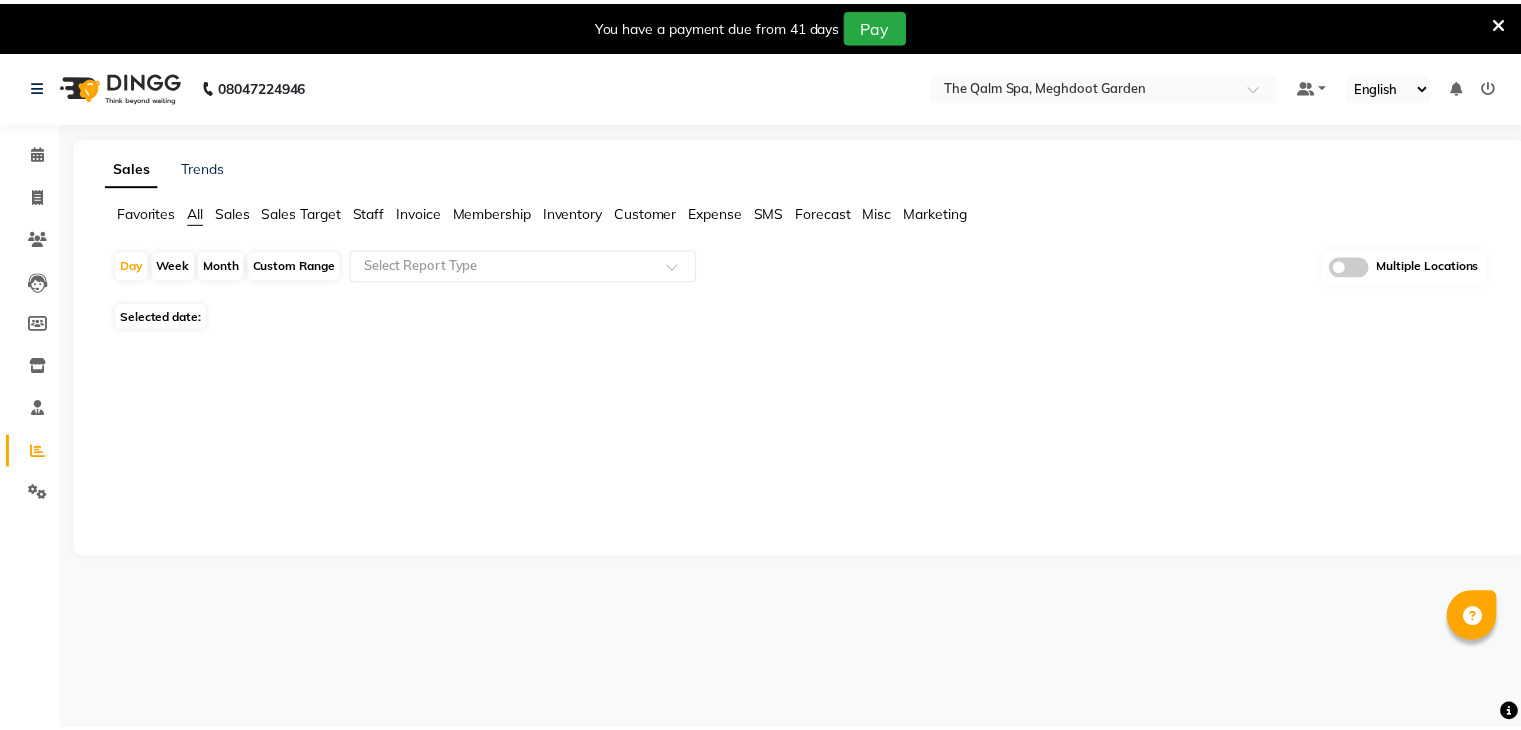 scroll, scrollTop: 0, scrollLeft: 0, axis: both 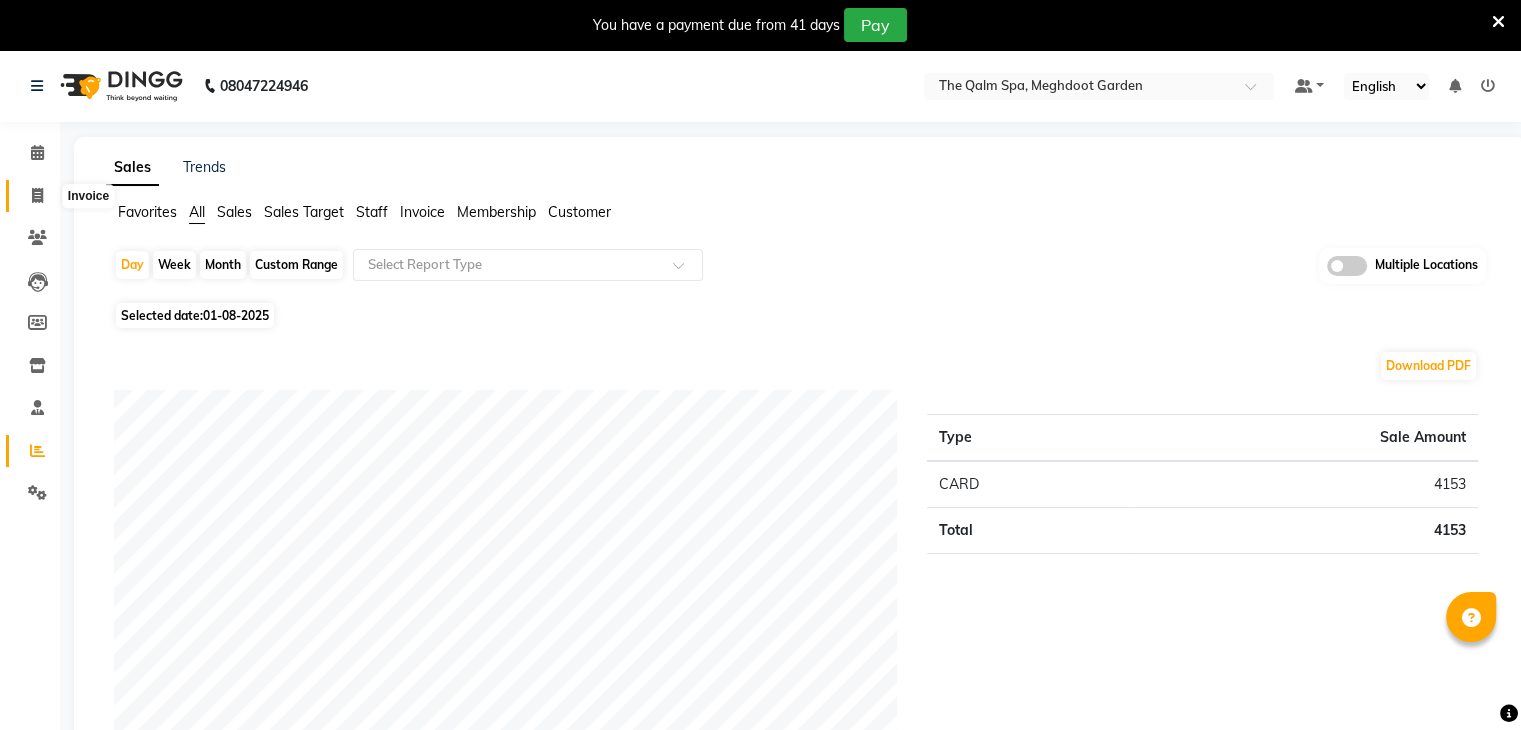 click 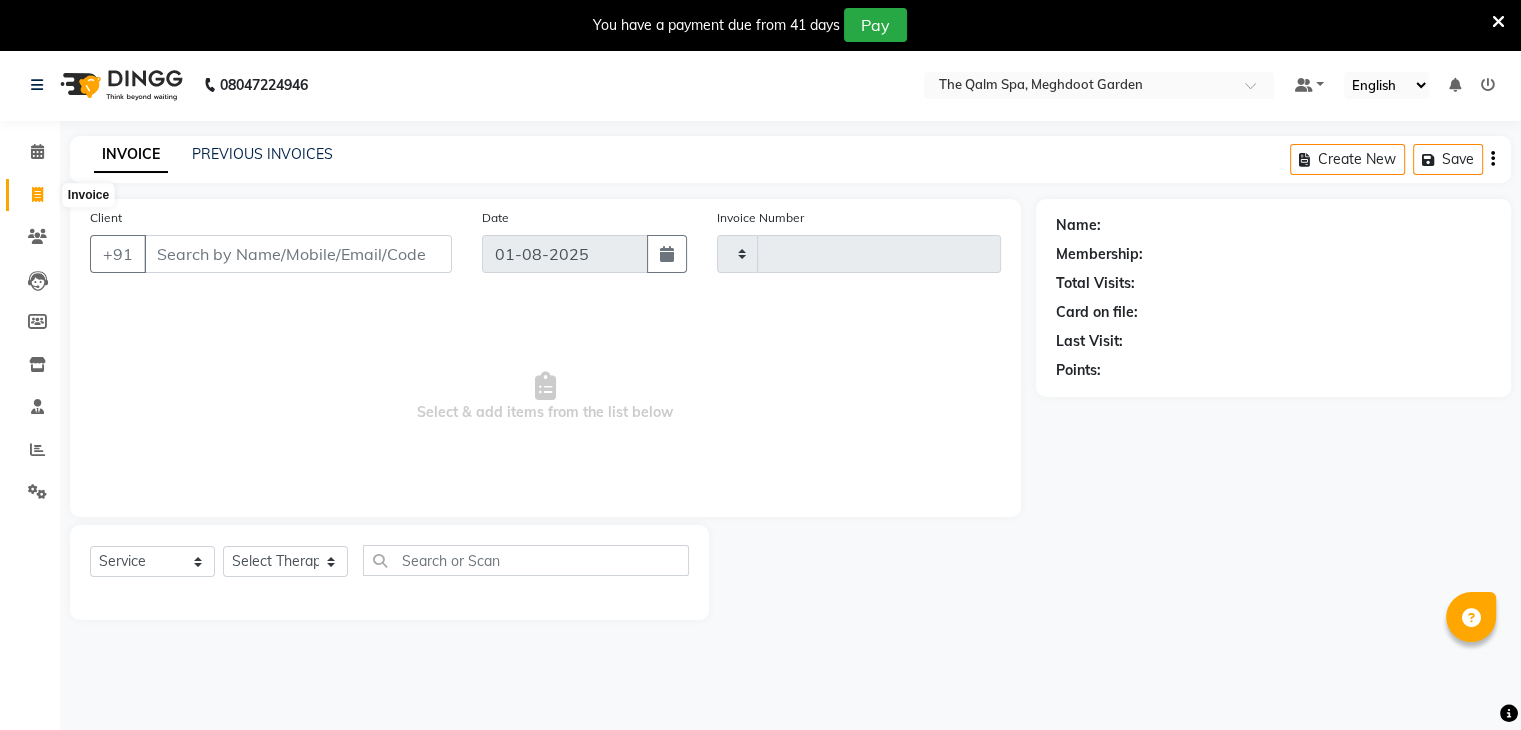 type on "1485" 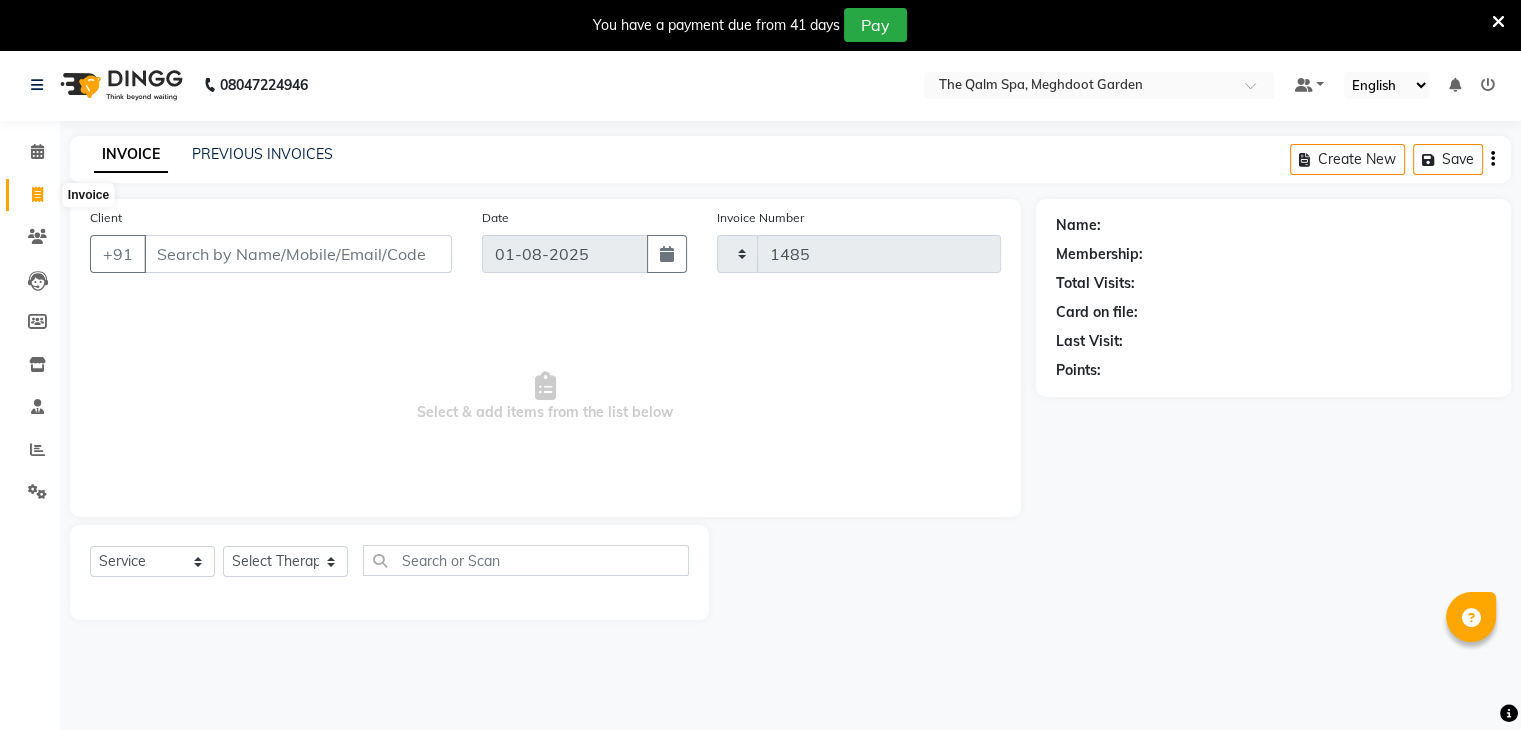 select on "6401" 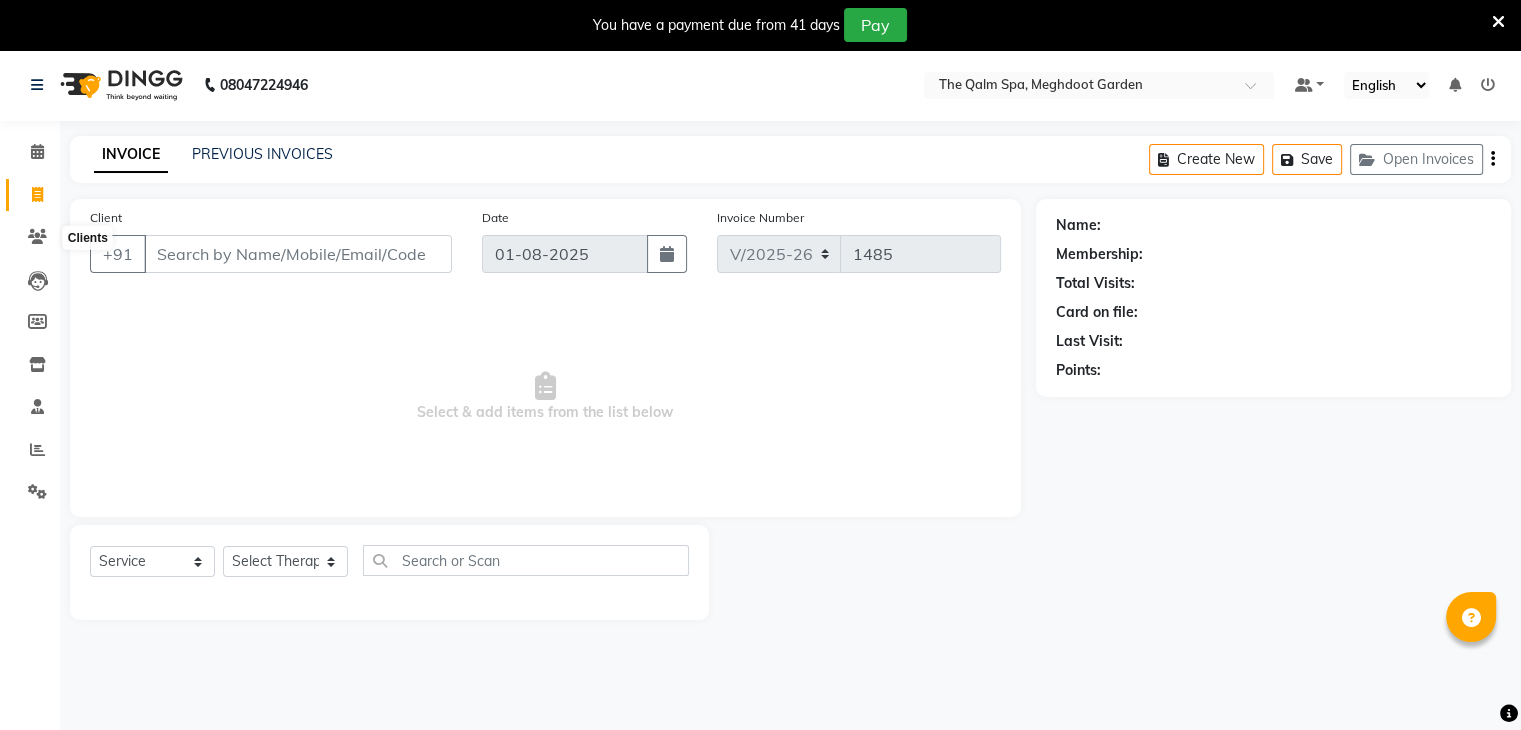 scroll, scrollTop: 50, scrollLeft: 0, axis: vertical 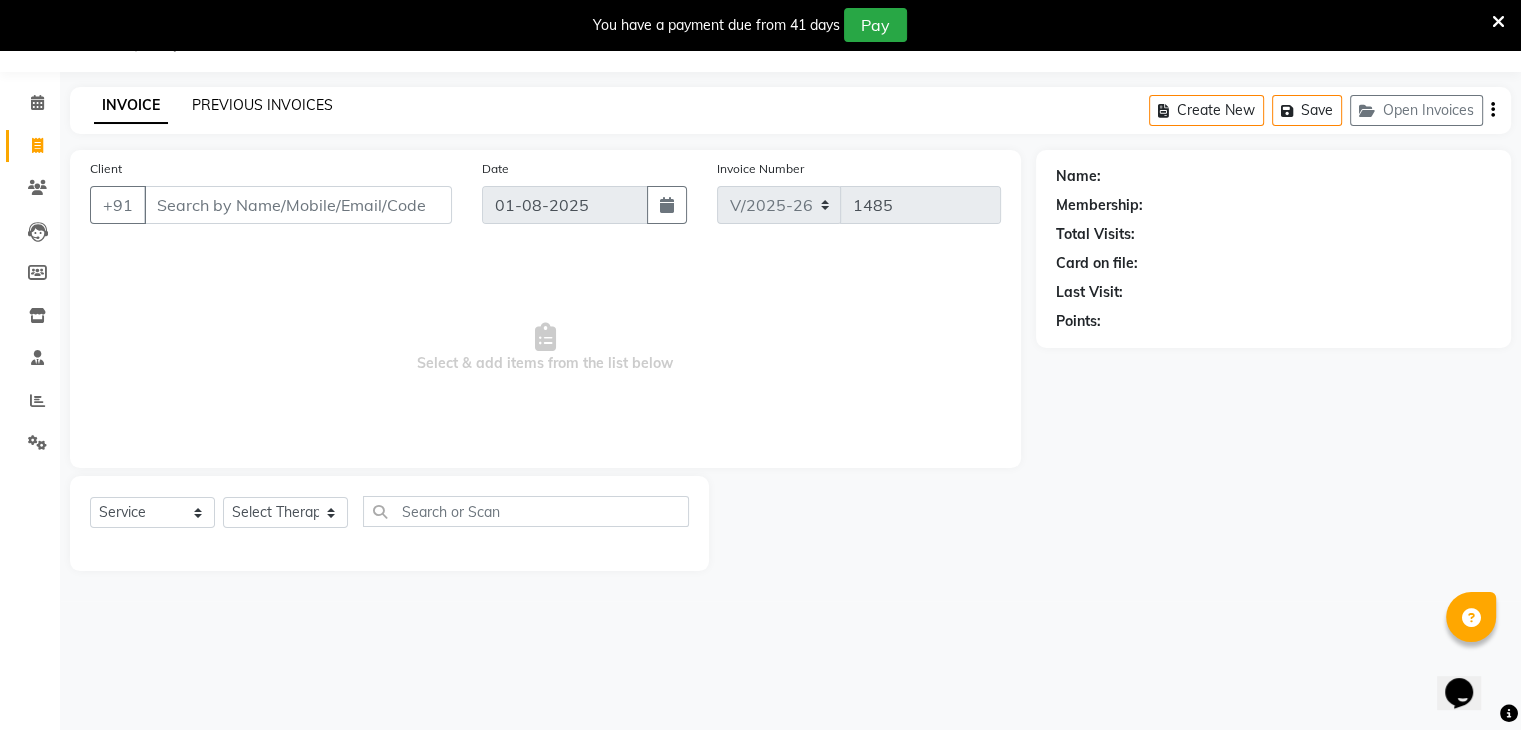 click on "PREVIOUS INVOICES" 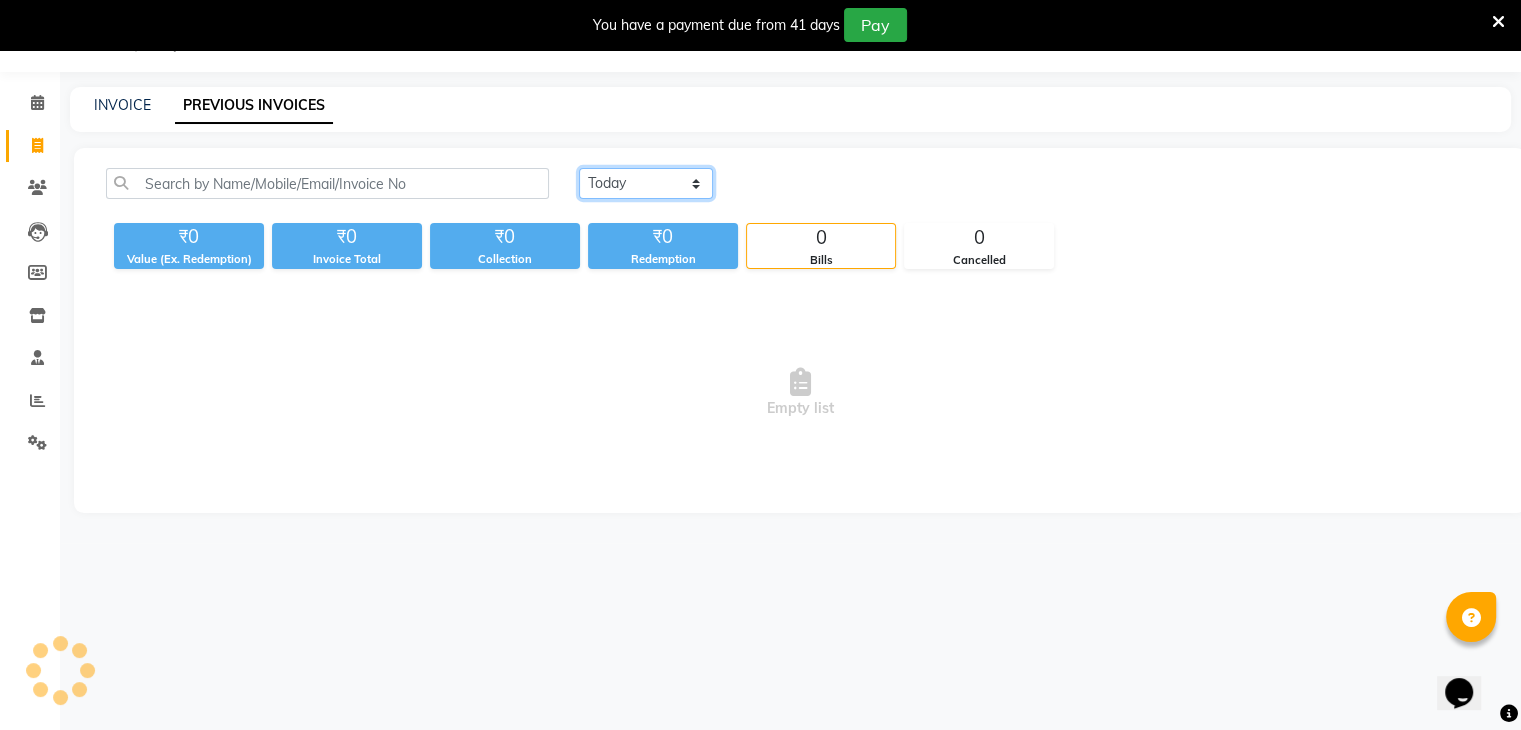 click on "Today Yesterday Custom Range" 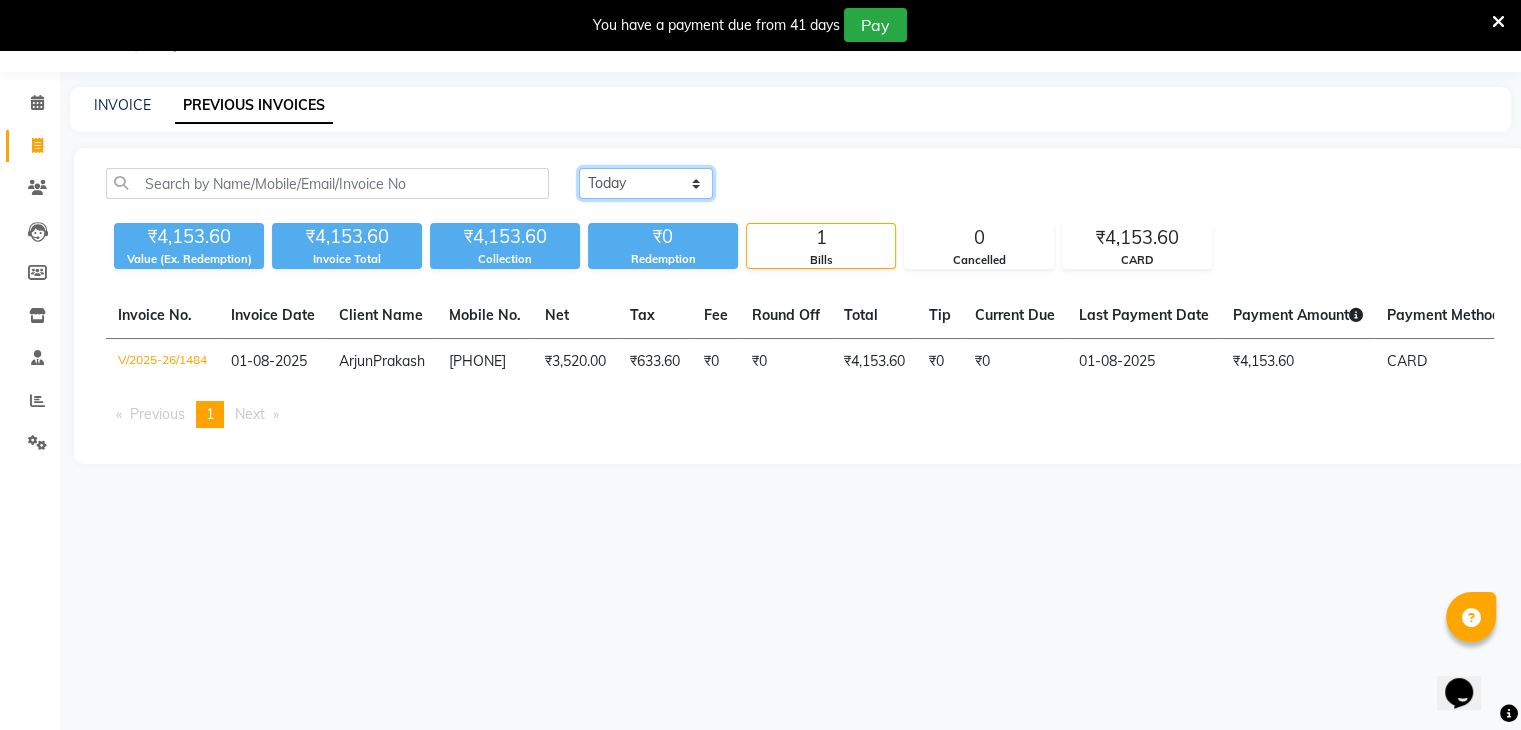 select on "yesterday" 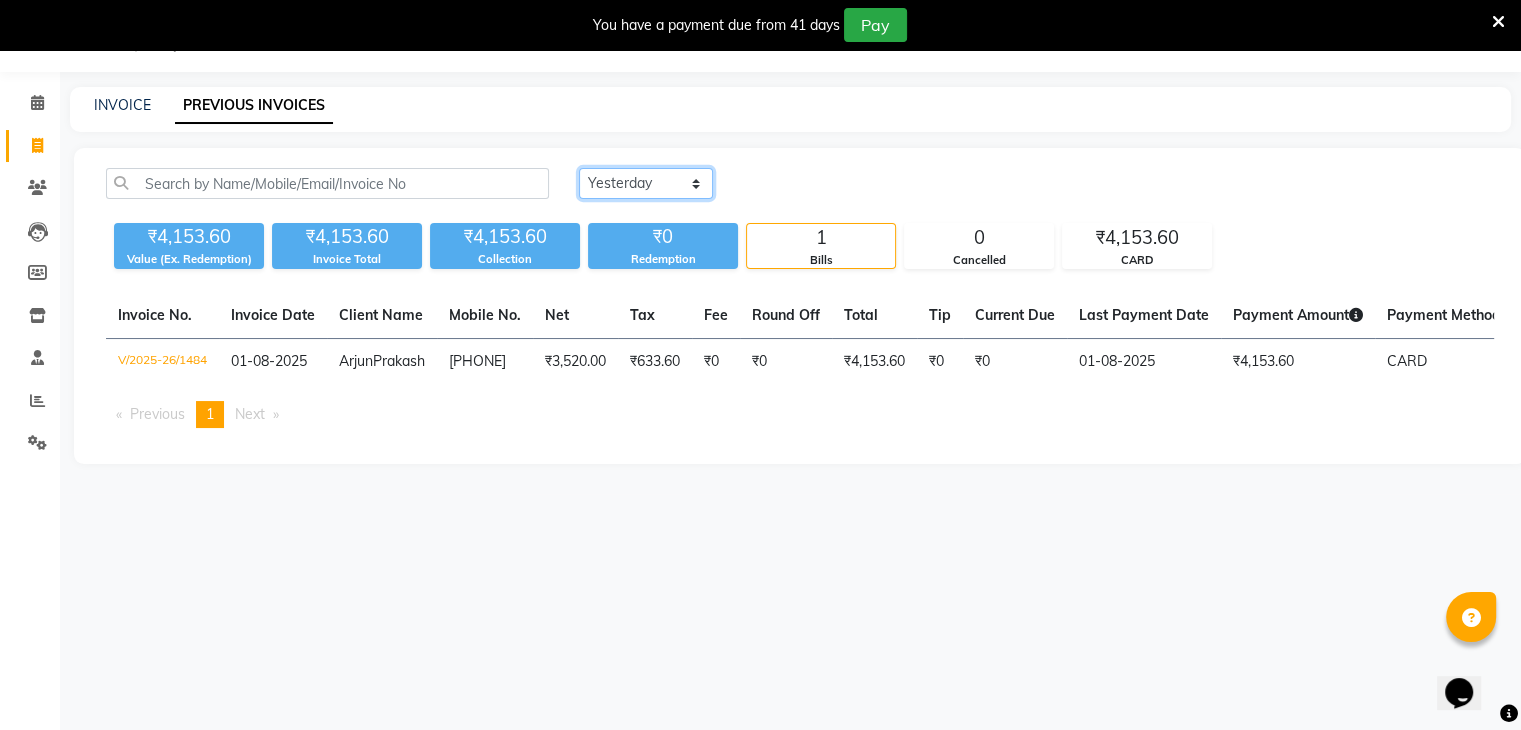 click on "Today Yesterday Custom Range" 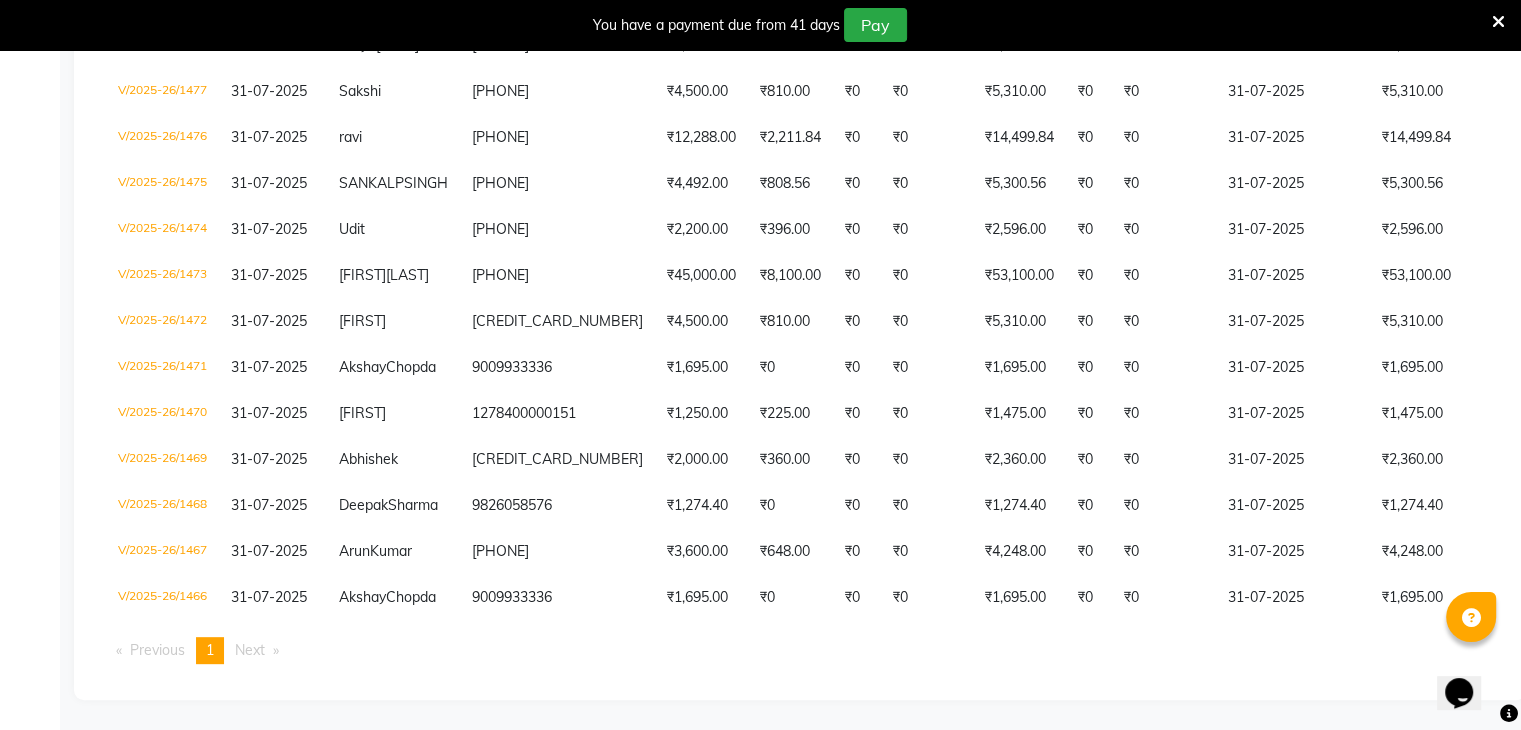 scroll, scrollTop: 727, scrollLeft: 0, axis: vertical 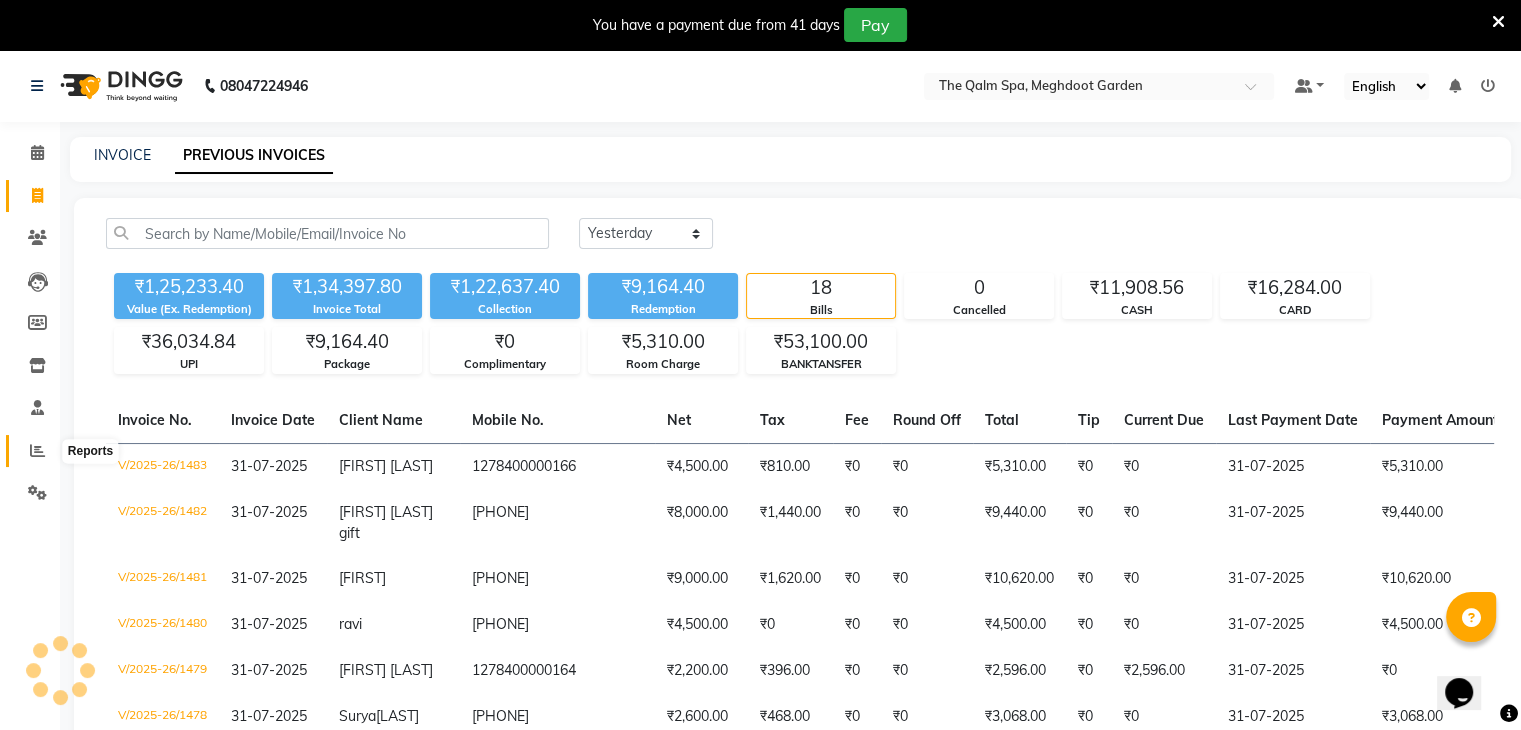 click 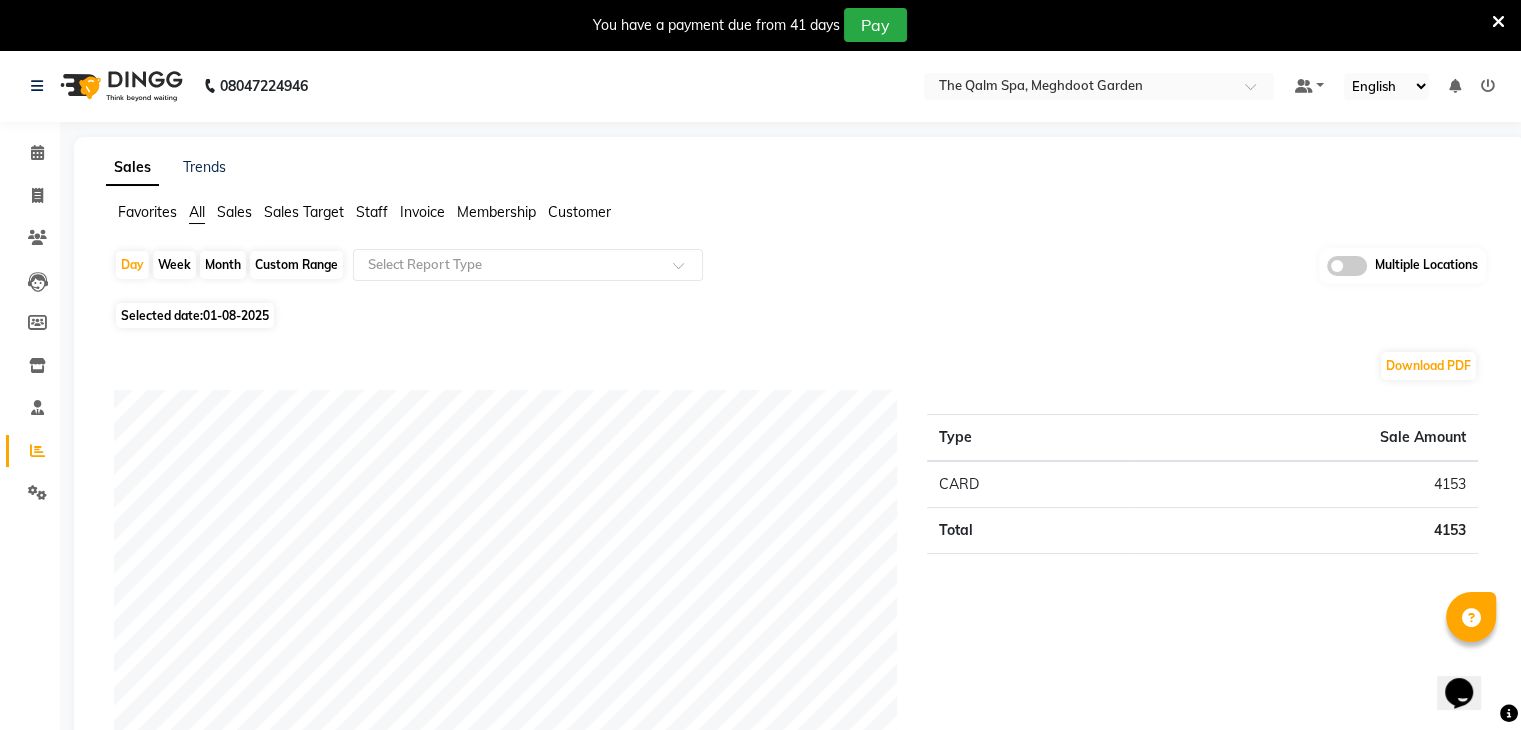 click on "01-08-2025" 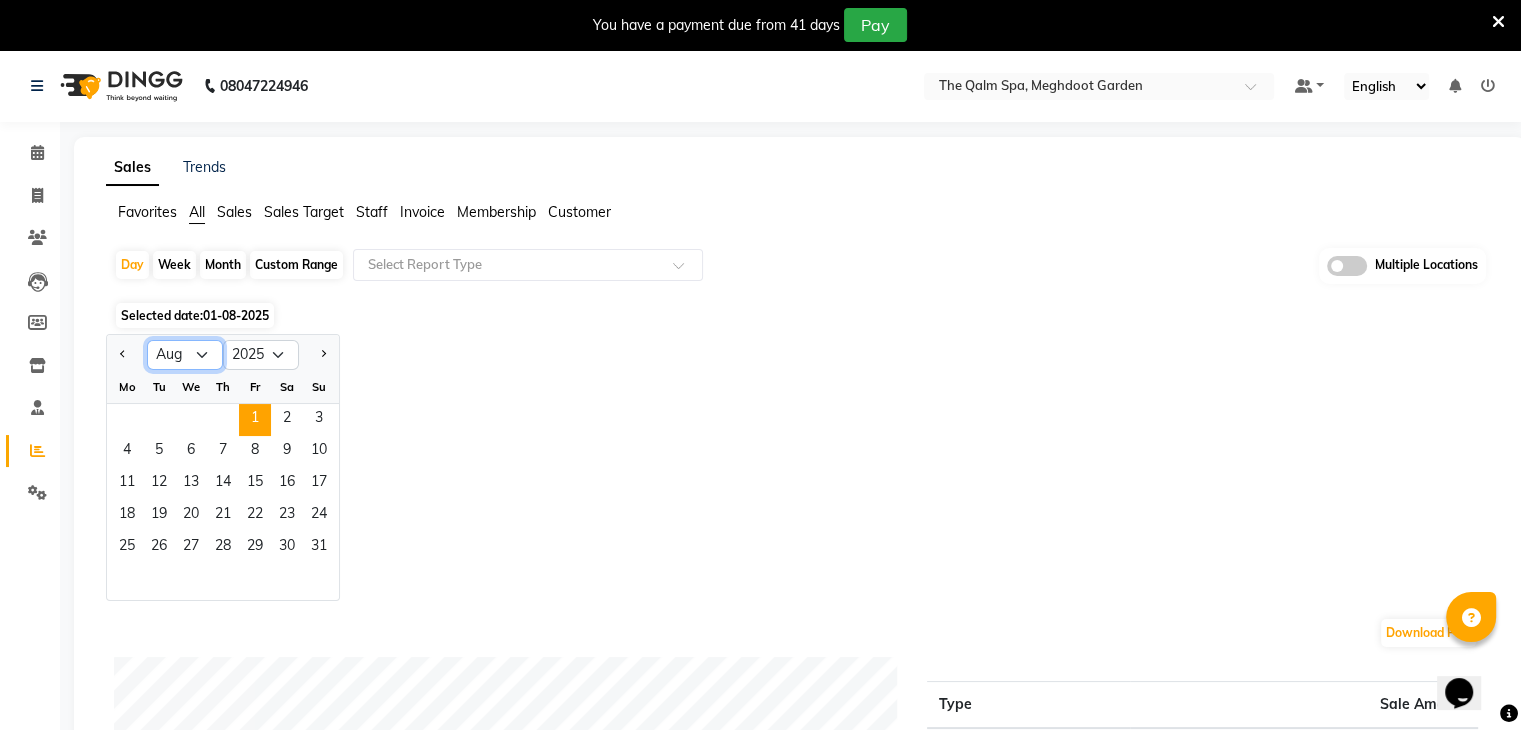 click on "Jan Feb Mar Apr May Jun Jul Aug Sep Oct Nov Dec" 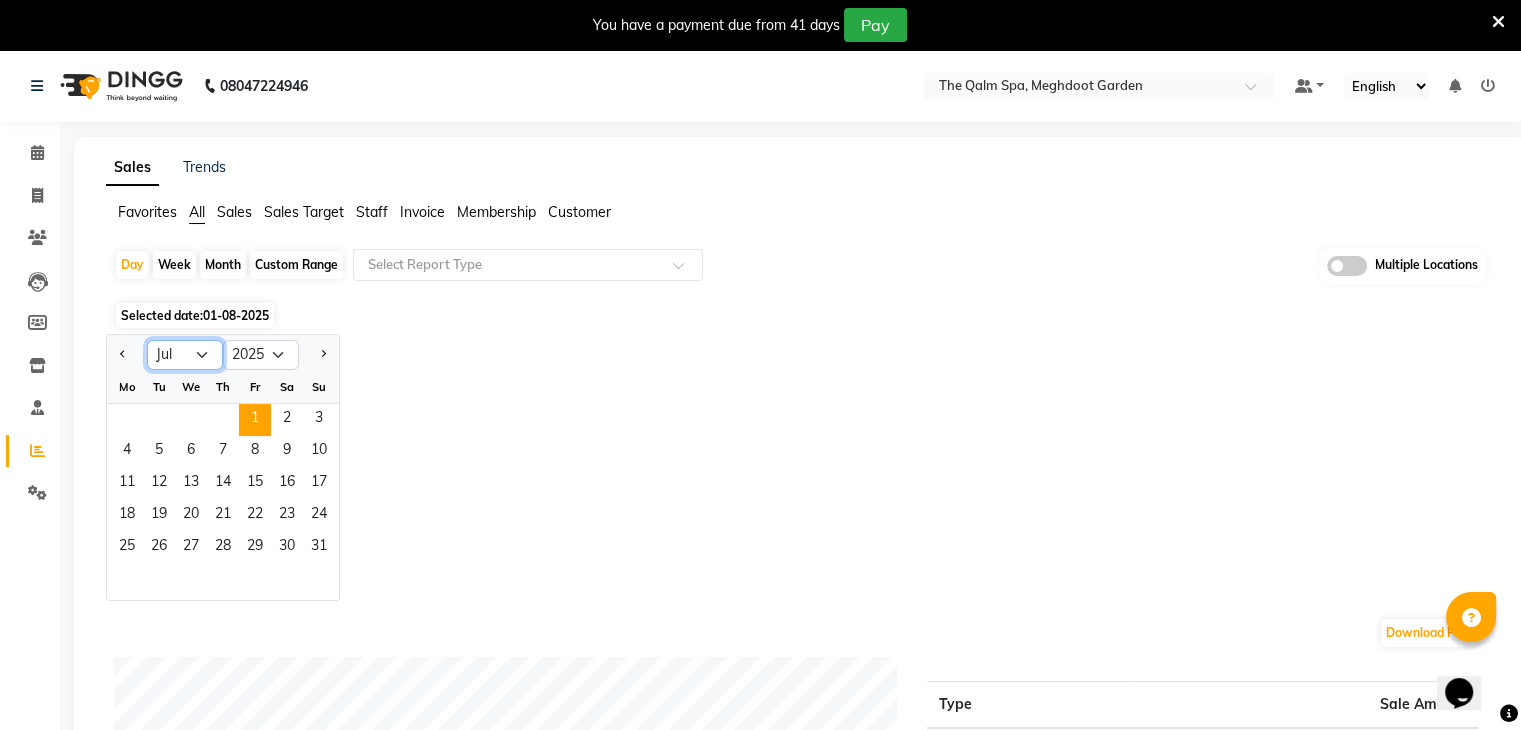 click on "Jan Feb Mar Apr May Jun Jul Aug Sep Oct Nov Dec" 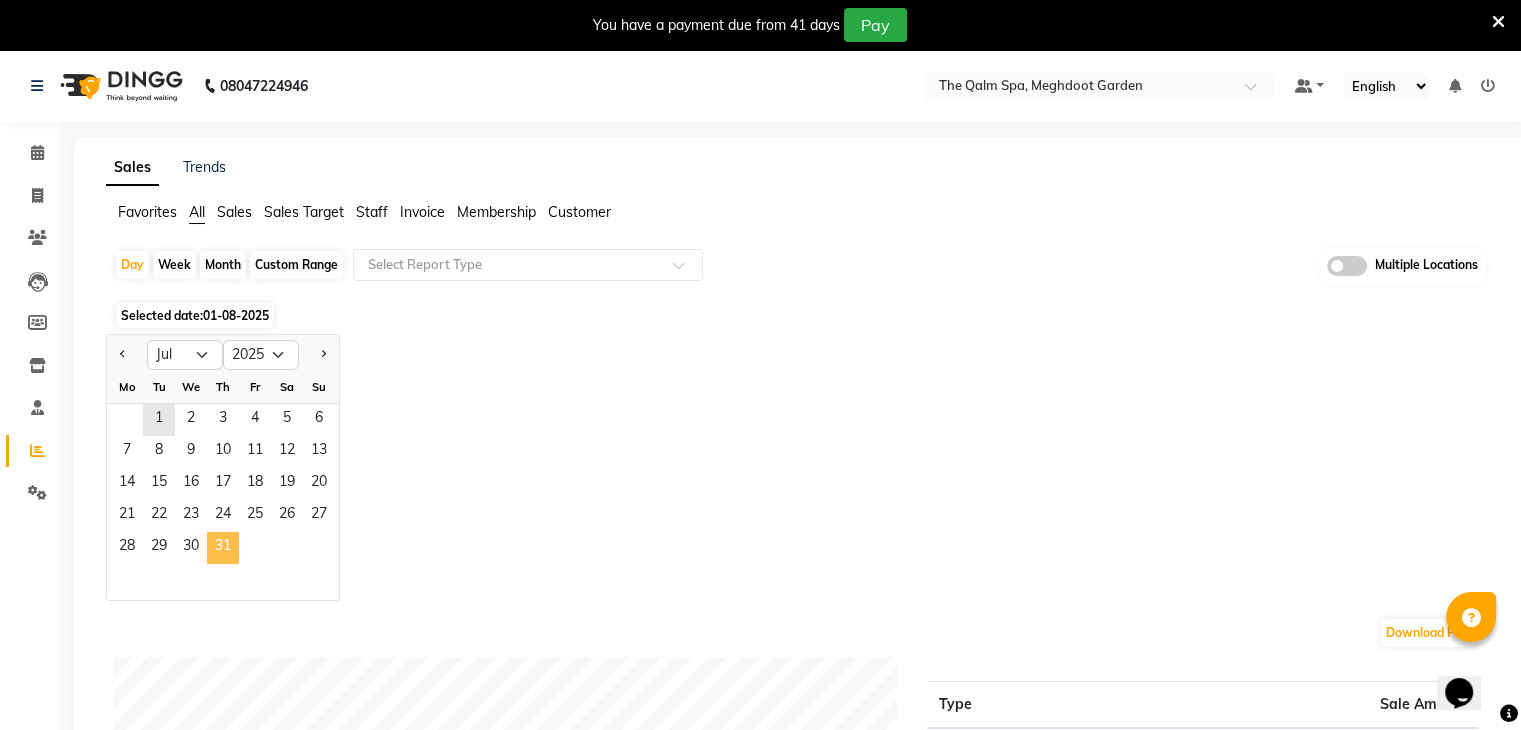click on "31" 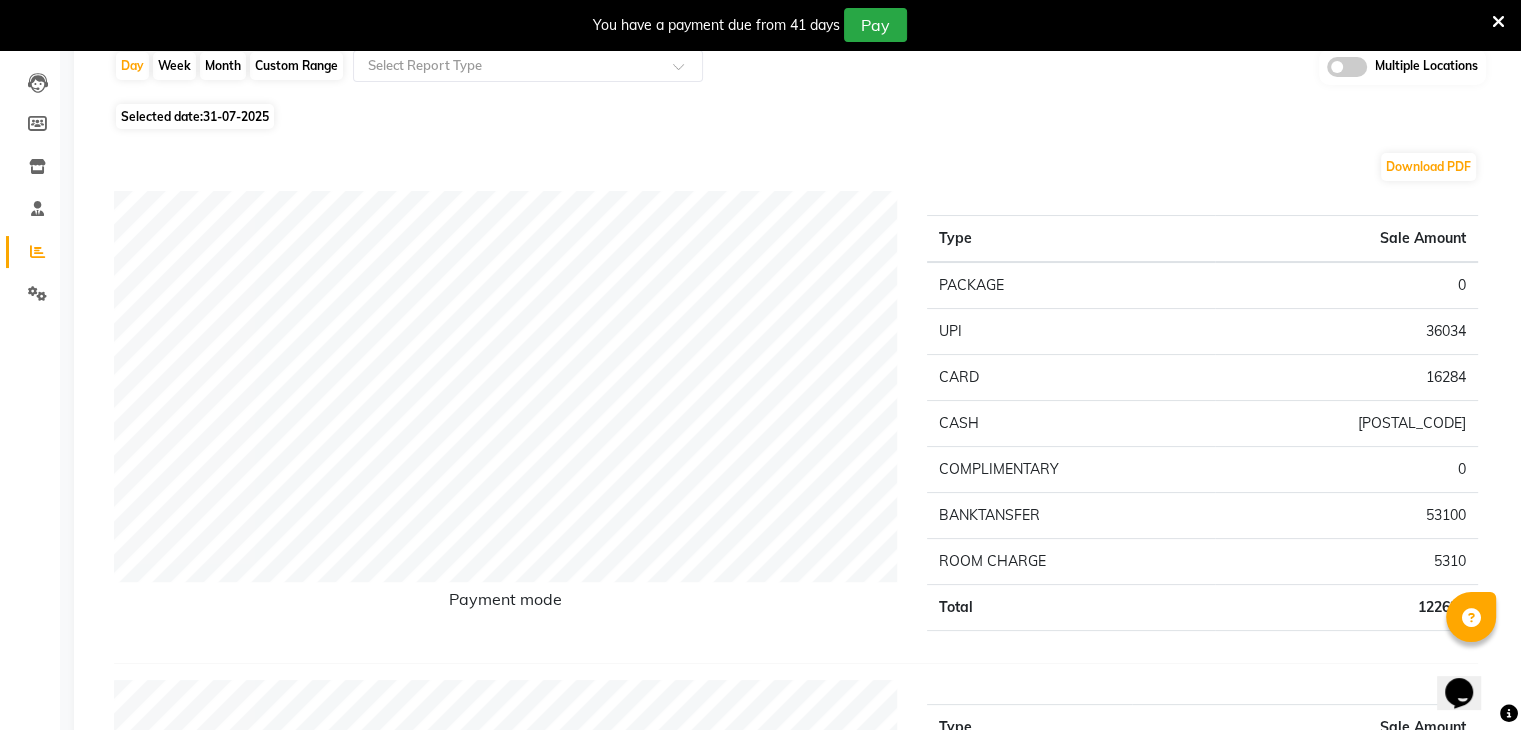 scroll, scrollTop: 200, scrollLeft: 0, axis: vertical 